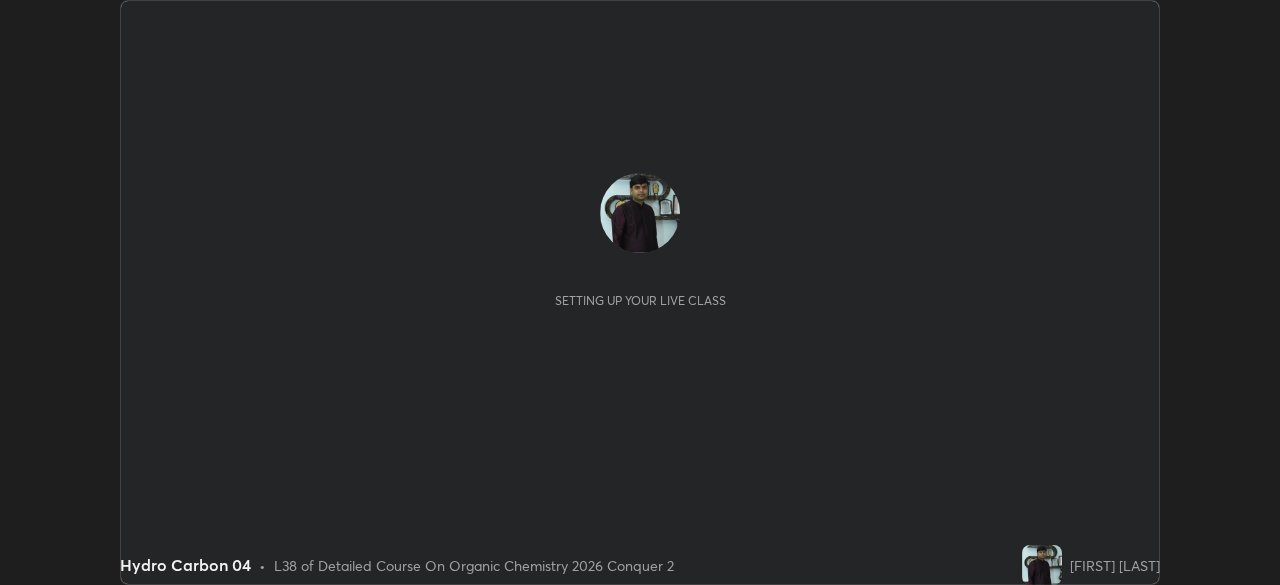scroll, scrollTop: 0, scrollLeft: 0, axis: both 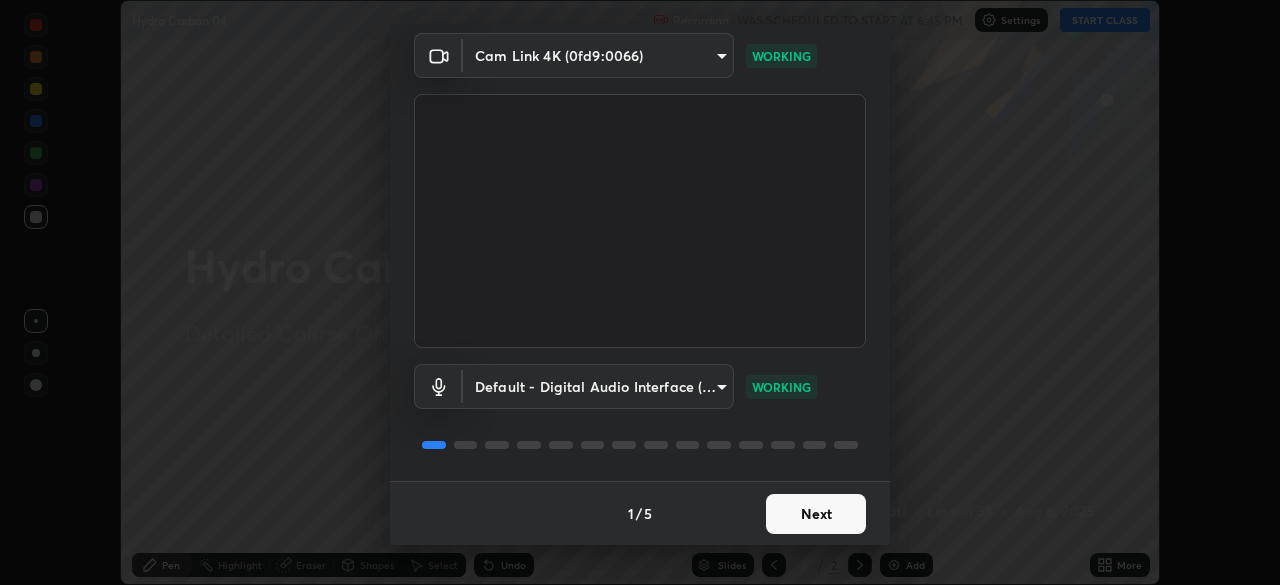 click on "Next" at bounding box center (816, 514) 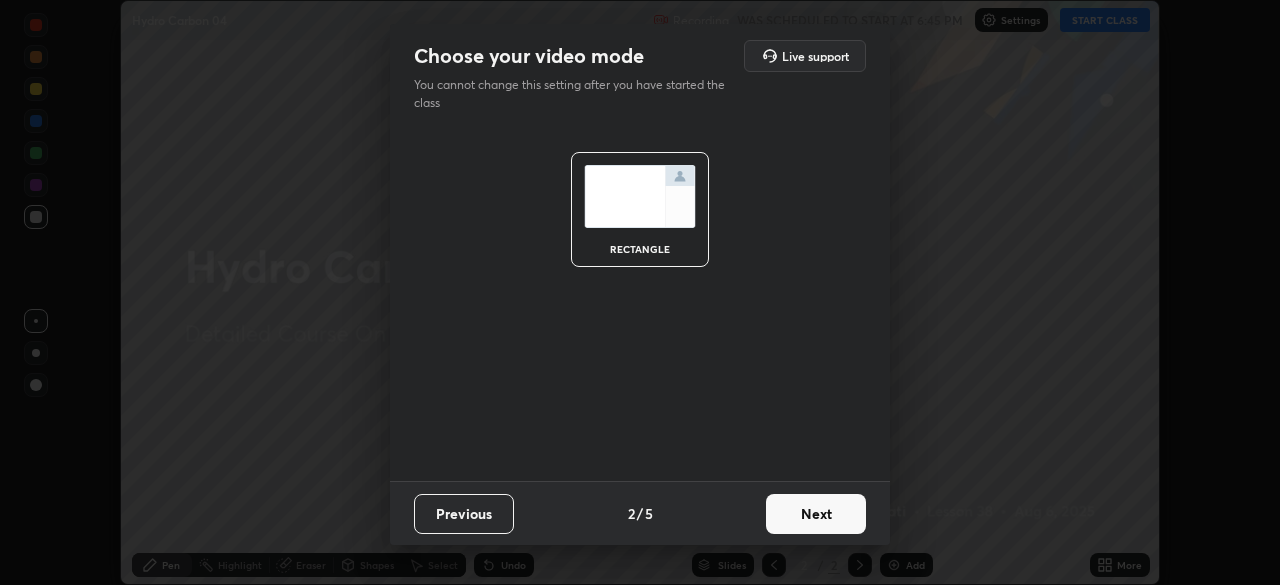 scroll, scrollTop: 0, scrollLeft: 0, axis: both 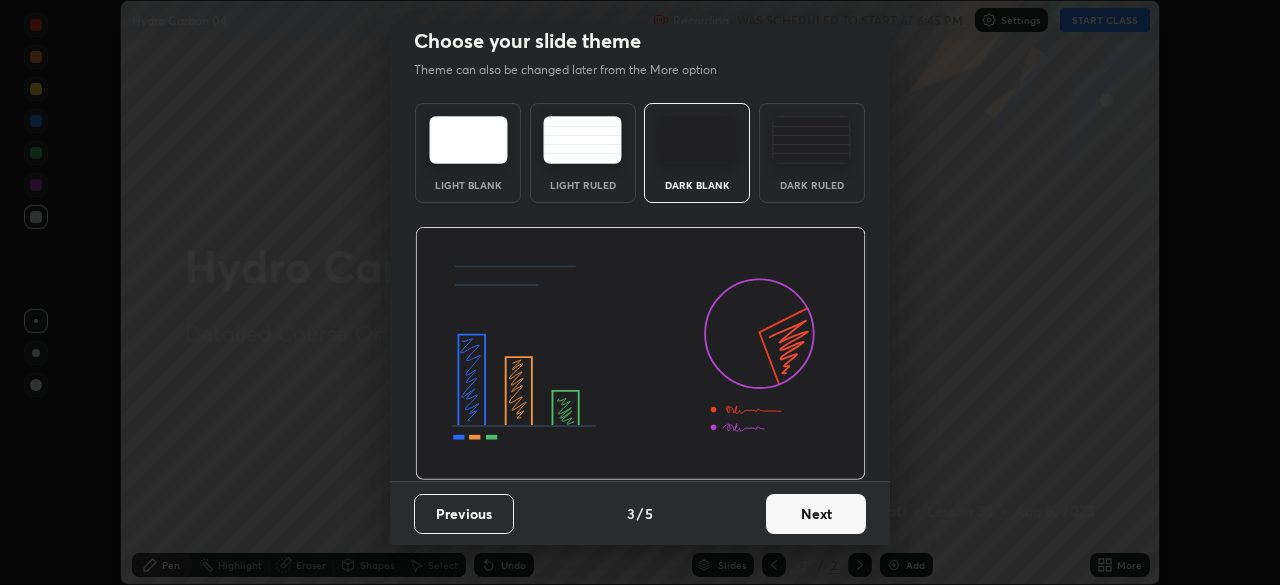 click on "Next" at bounding box center (816, 514) 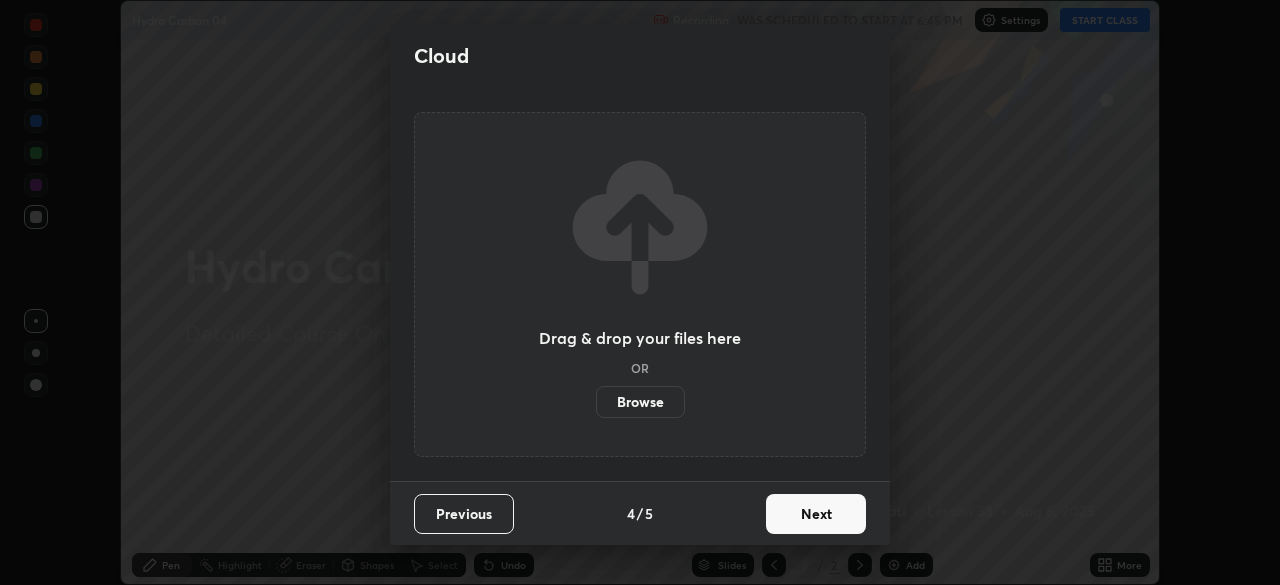 scroll, scrollTop: 0, scrollLeft: 0, axis: both 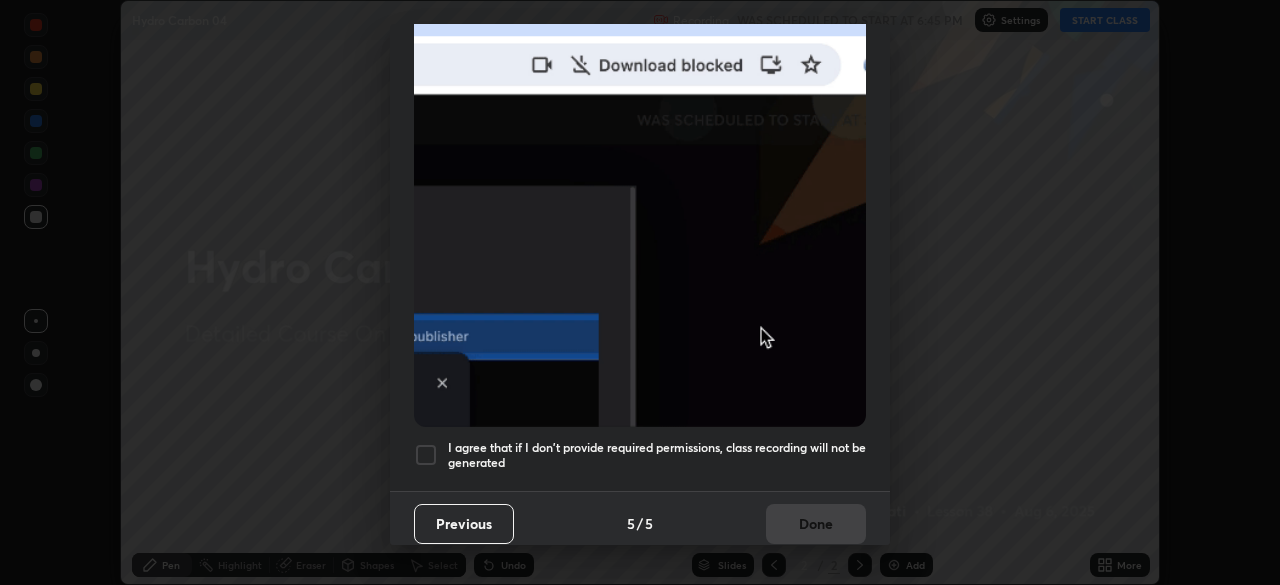 click at bounding box center [426, 455] 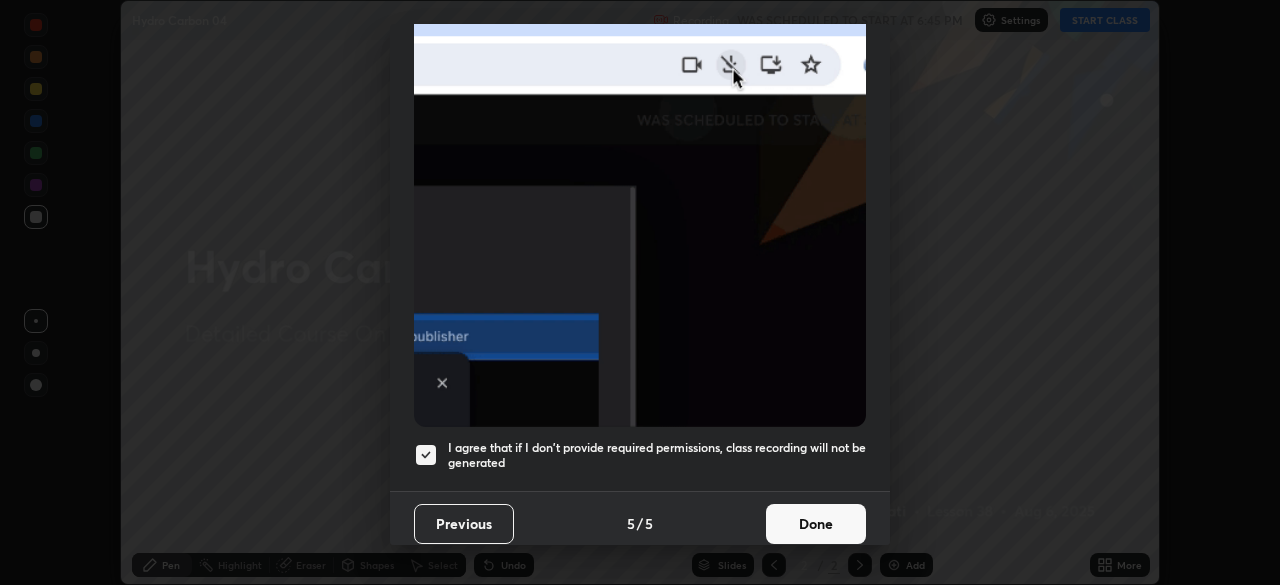 click on "Done" at bounding box center [816, 524] 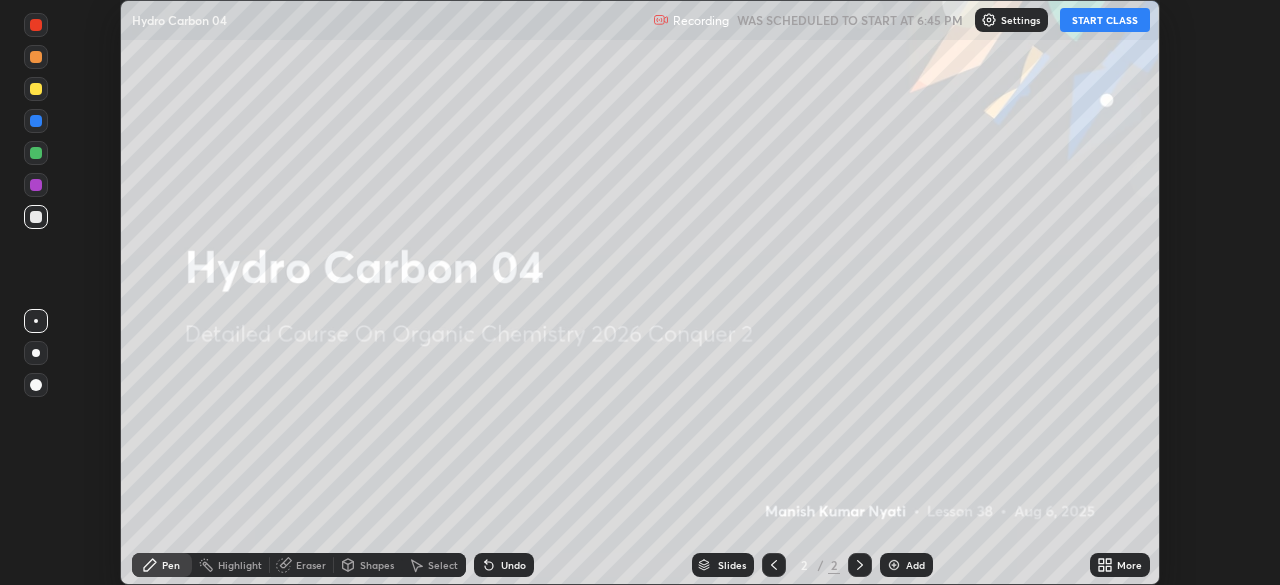 click on "START CLASS" at bounding box center [1105, 20] 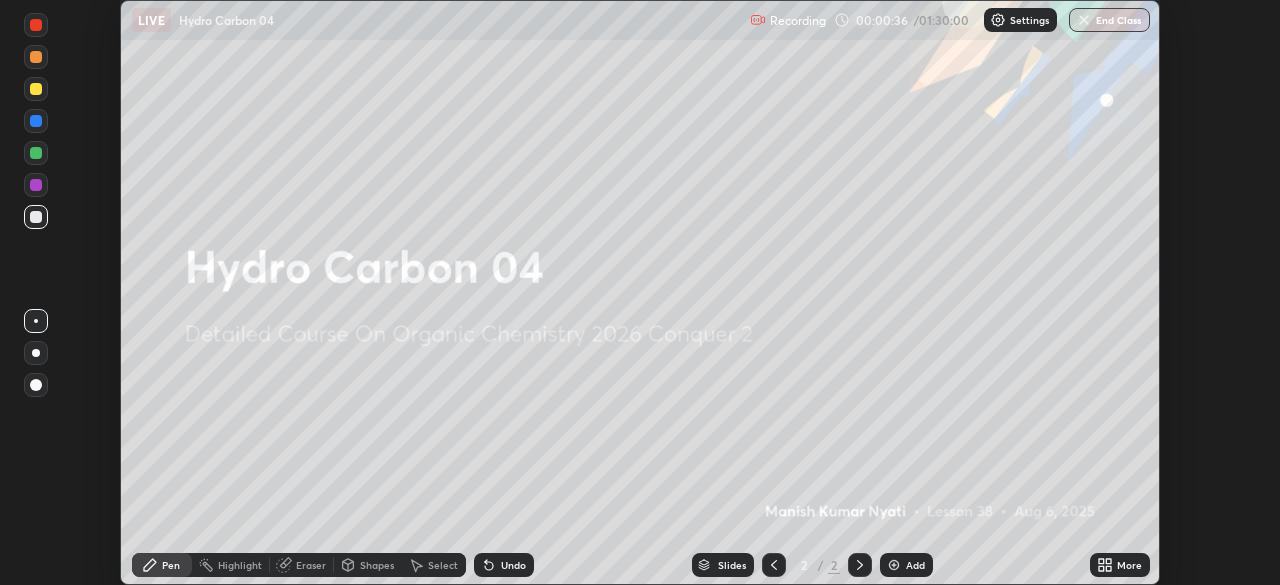 click 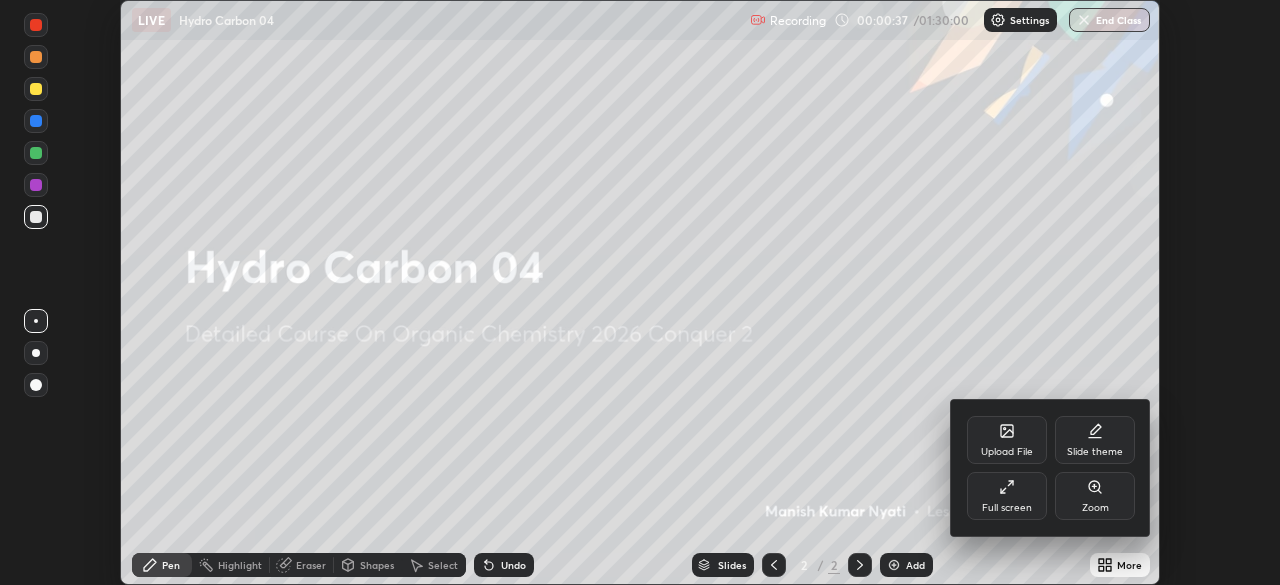 click 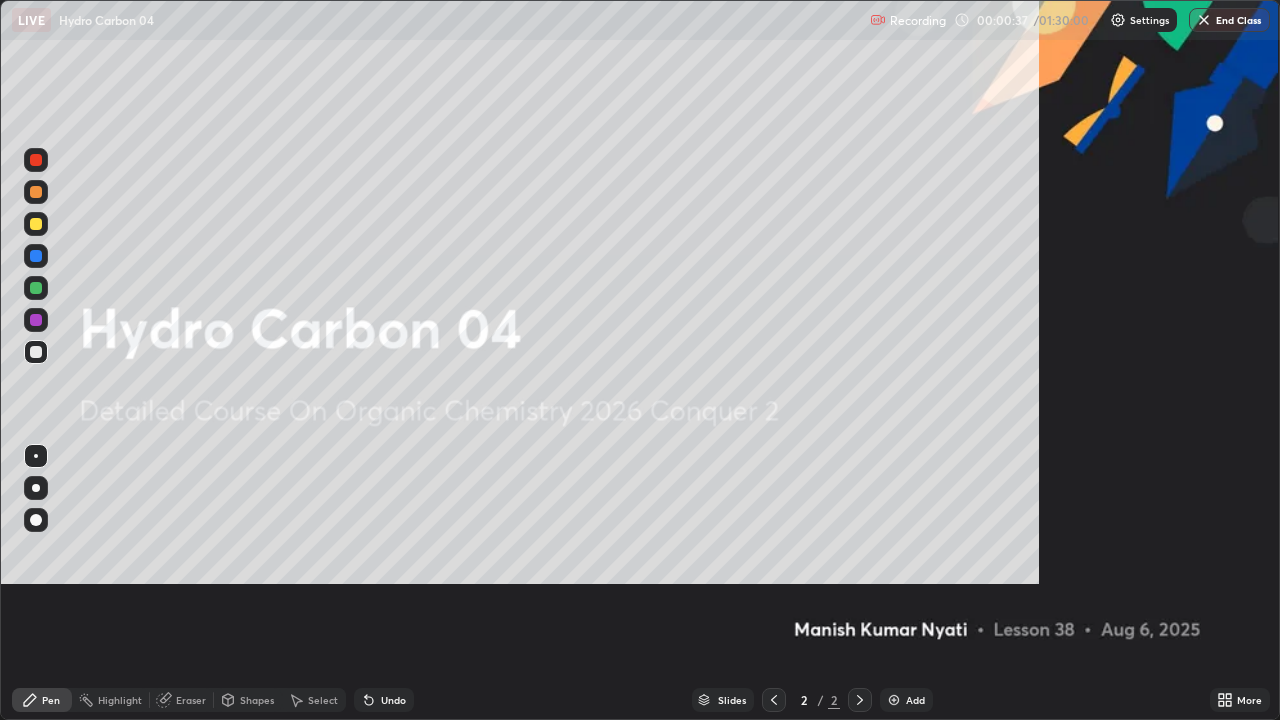 scroll, scrollTop: 99280, scrollLeft: 98720, axis: both 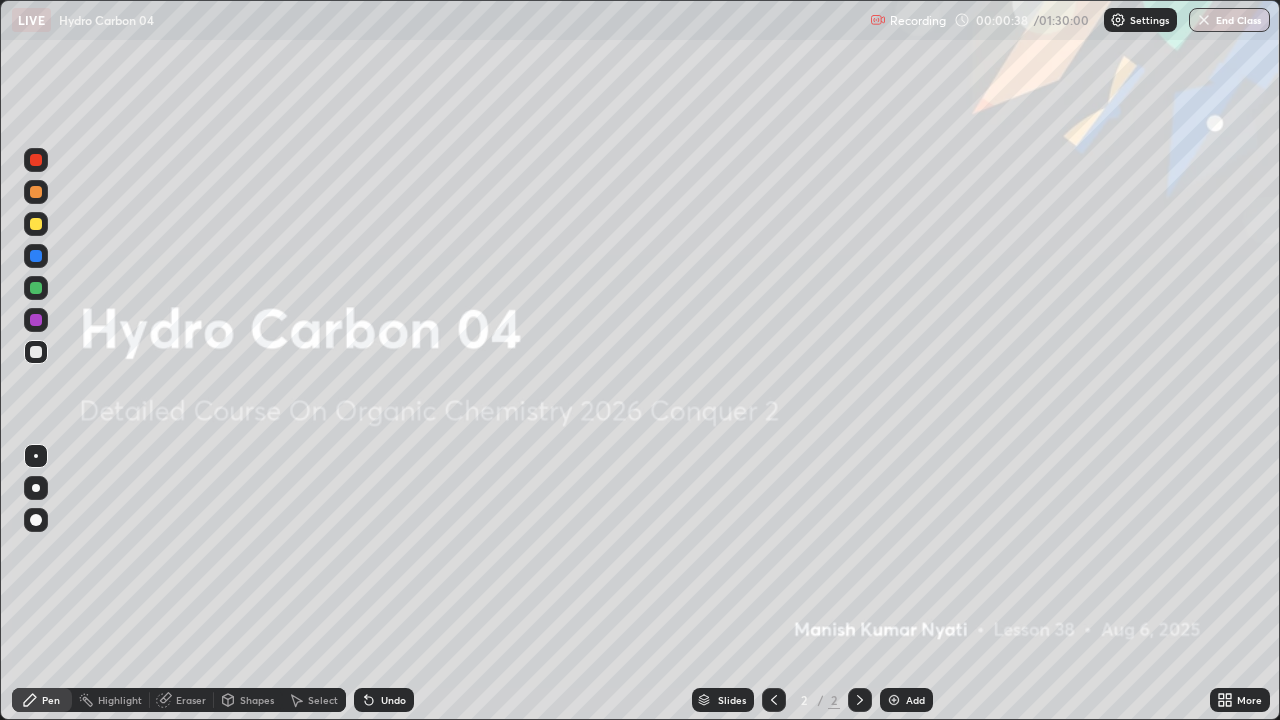 click at bounding box center (894, 700) 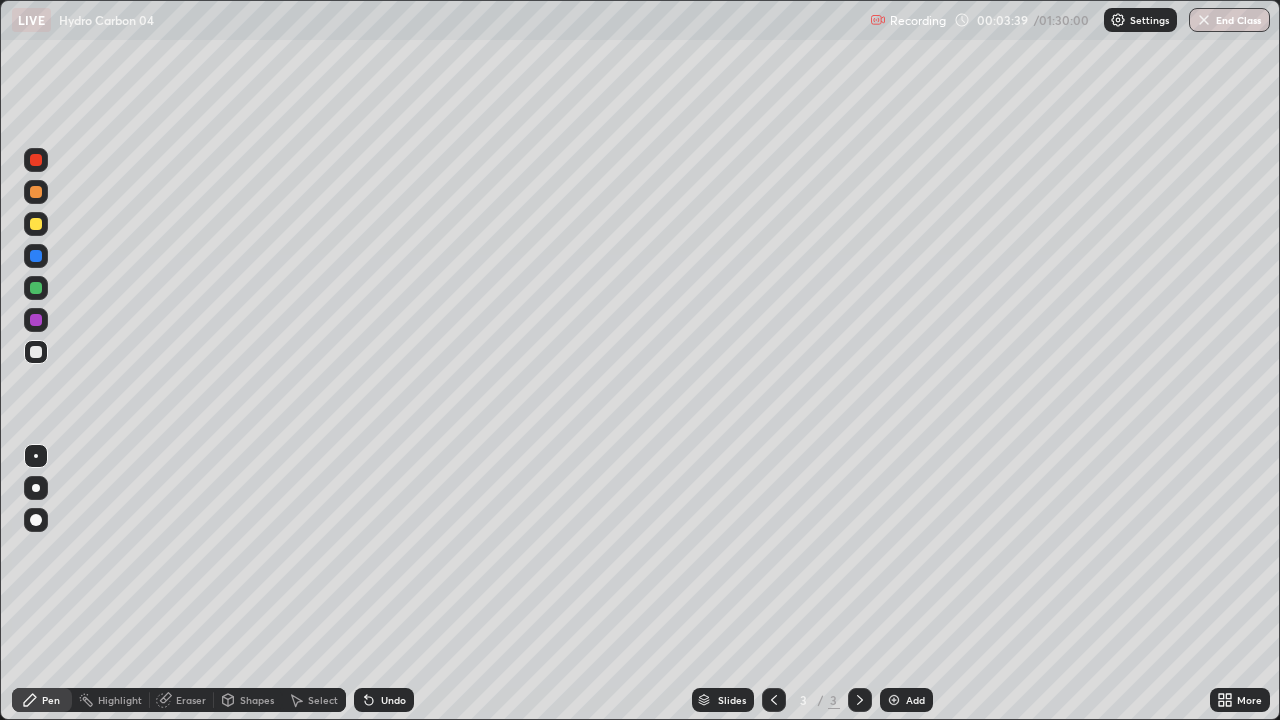 click at bounding box center (894, 700) 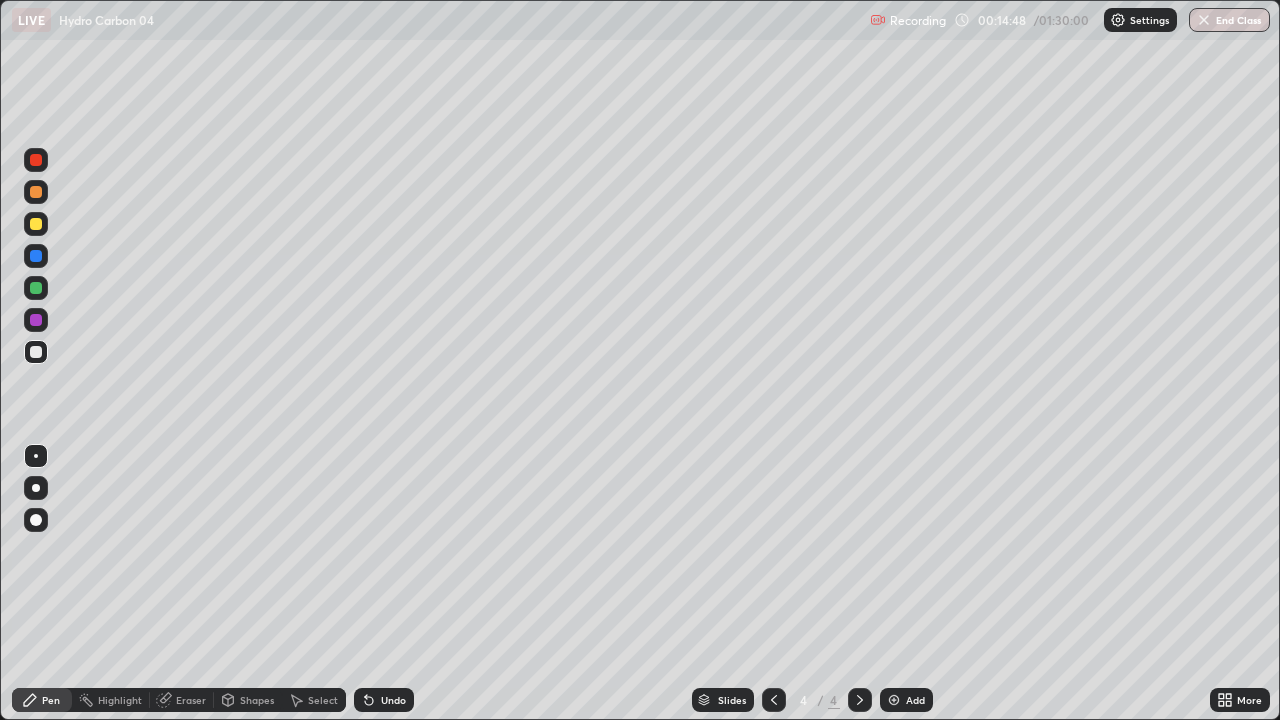 click on "Add" at bounding box center (906, 700) 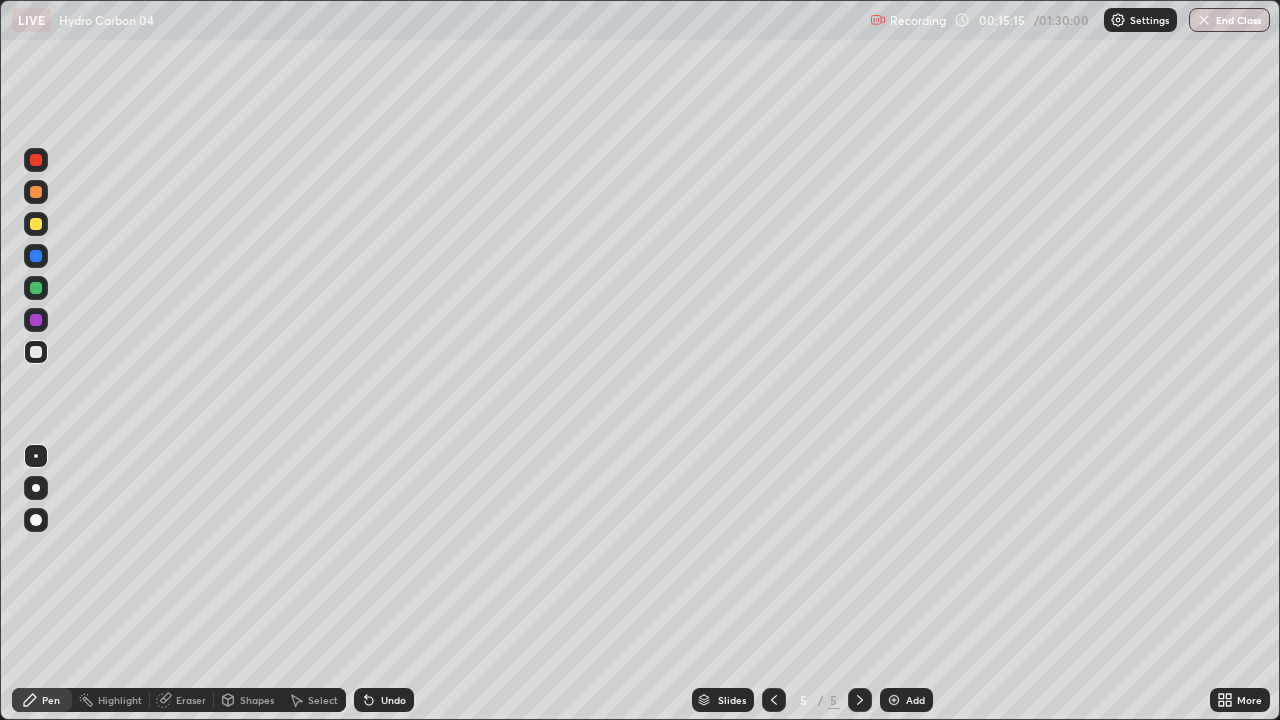 click at bounding box center (36, 160) 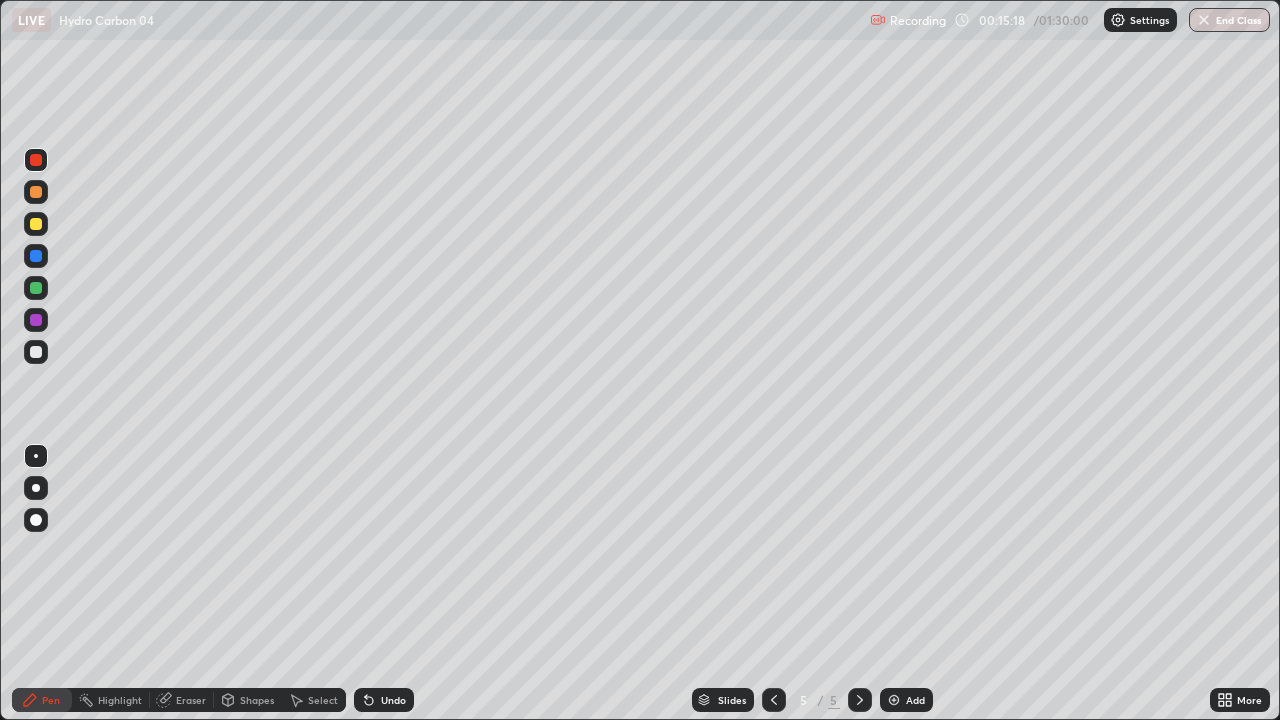 click on "Undo" at bounding box center (384, 700) 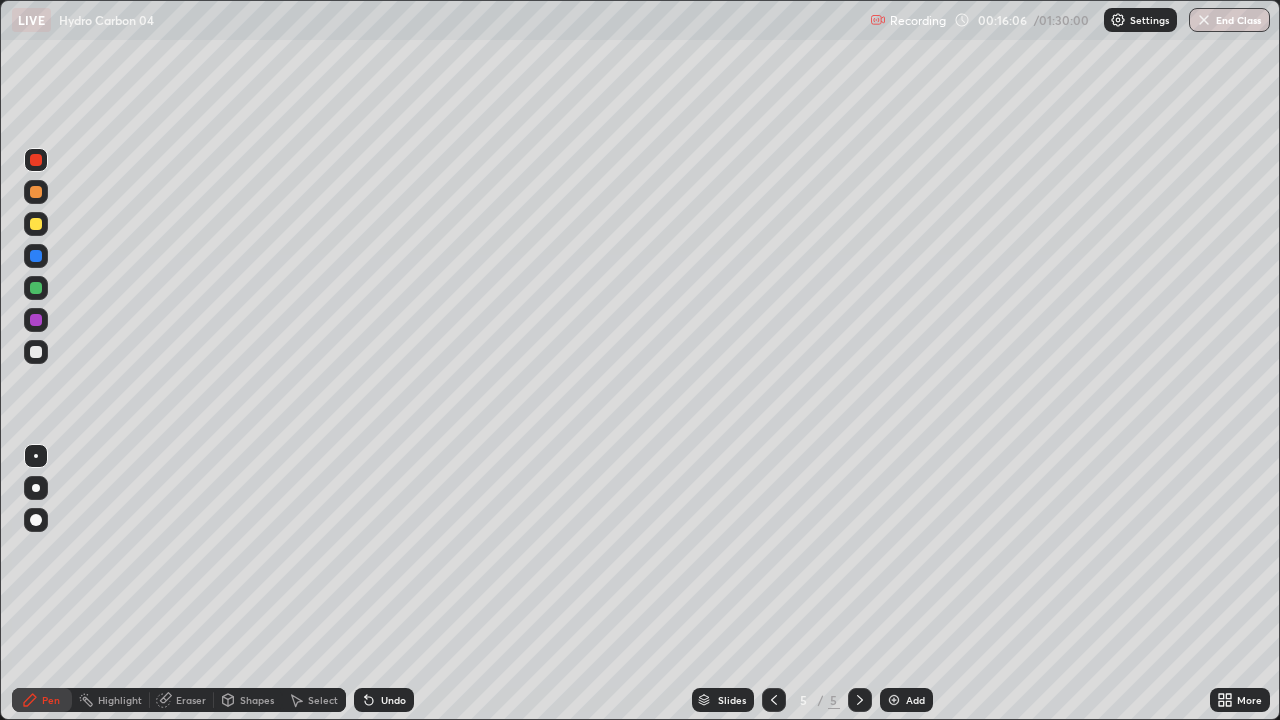 click at bounding box center (36, 352) 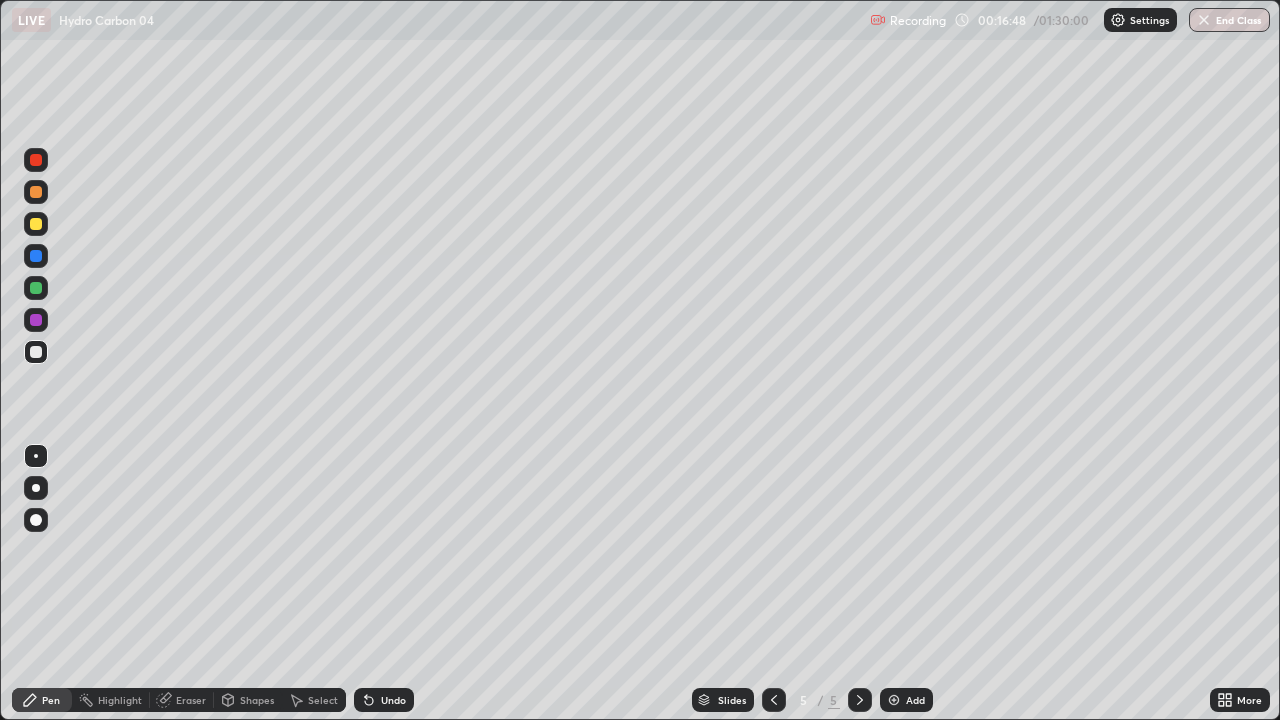 click at bounding box center [36, 256] 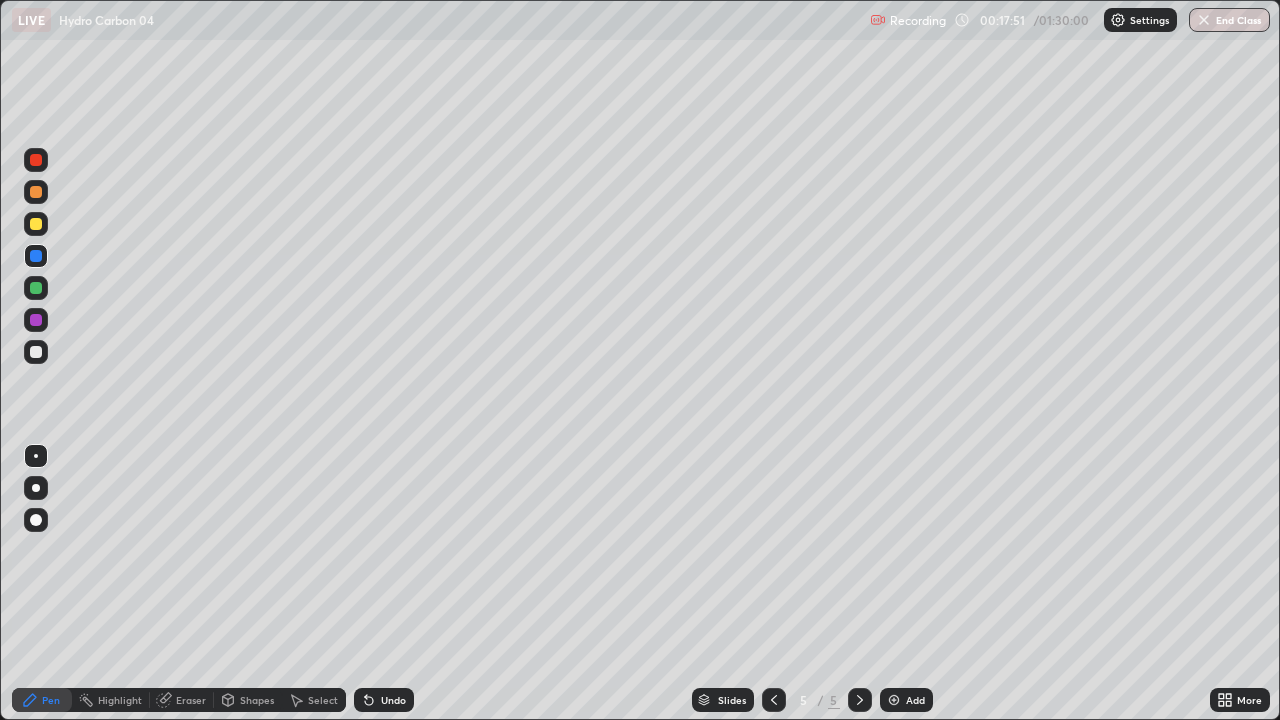 click at bounding box center [36, 352] 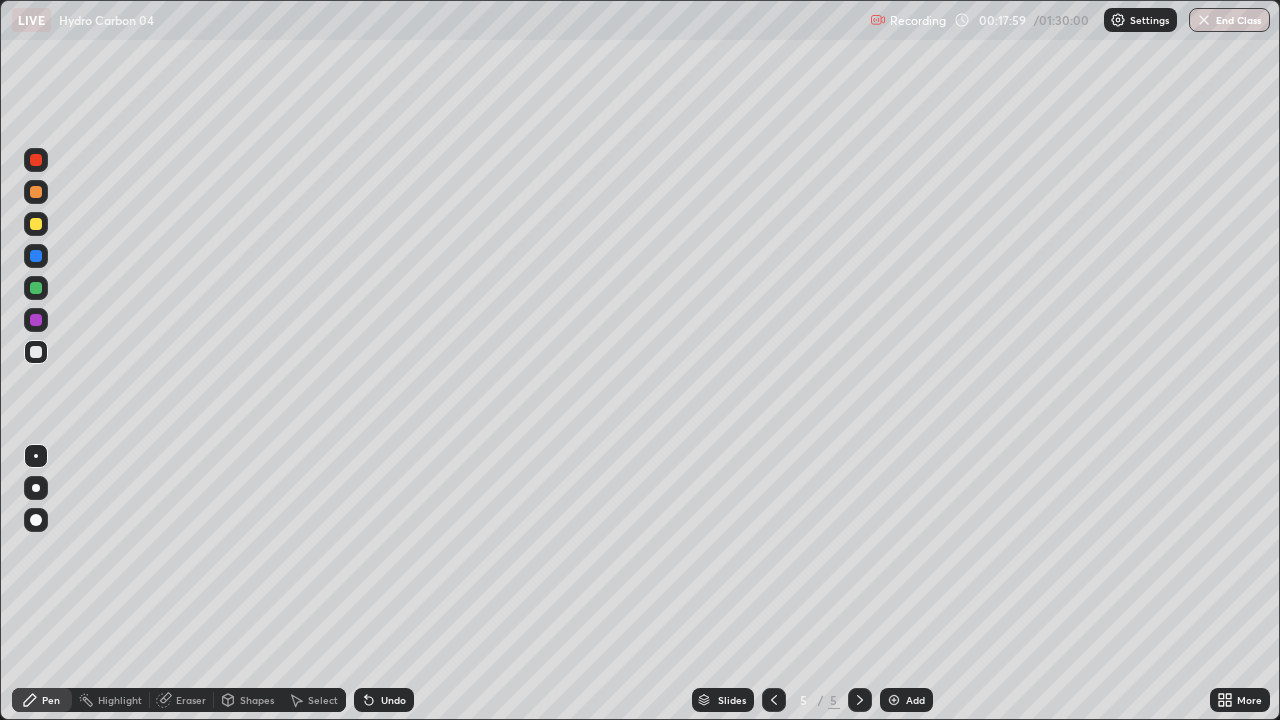 click 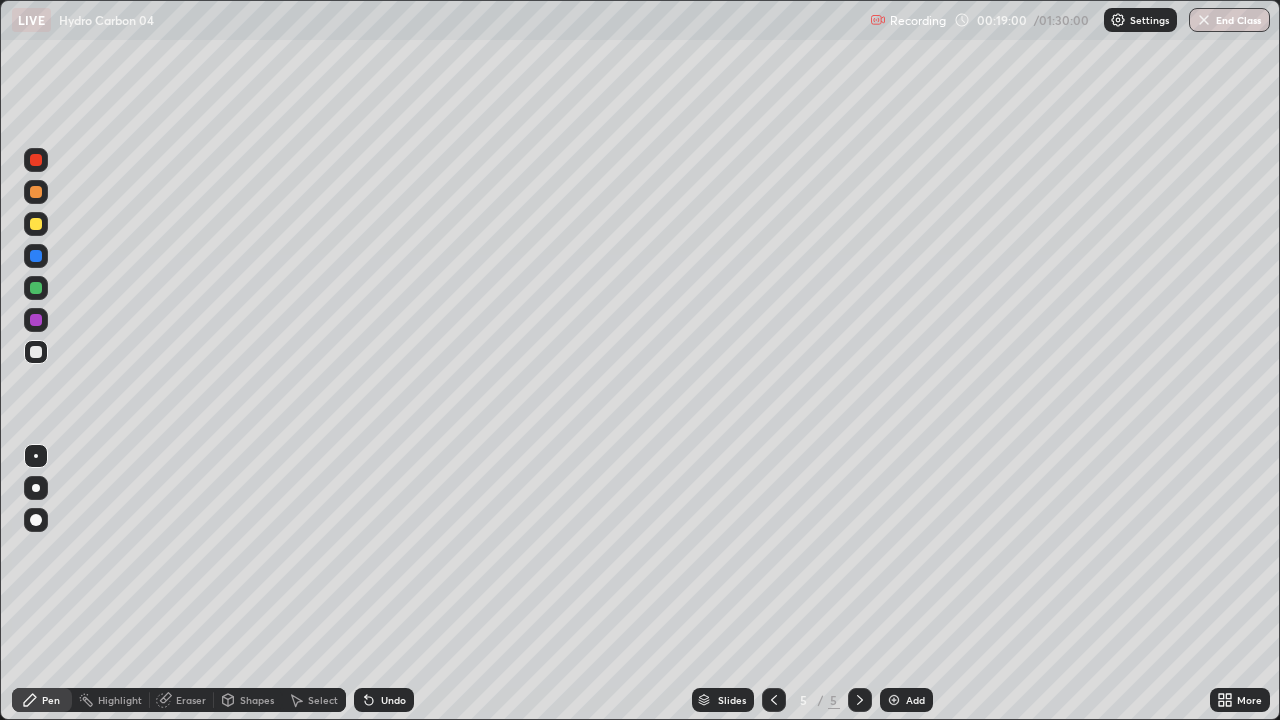 click 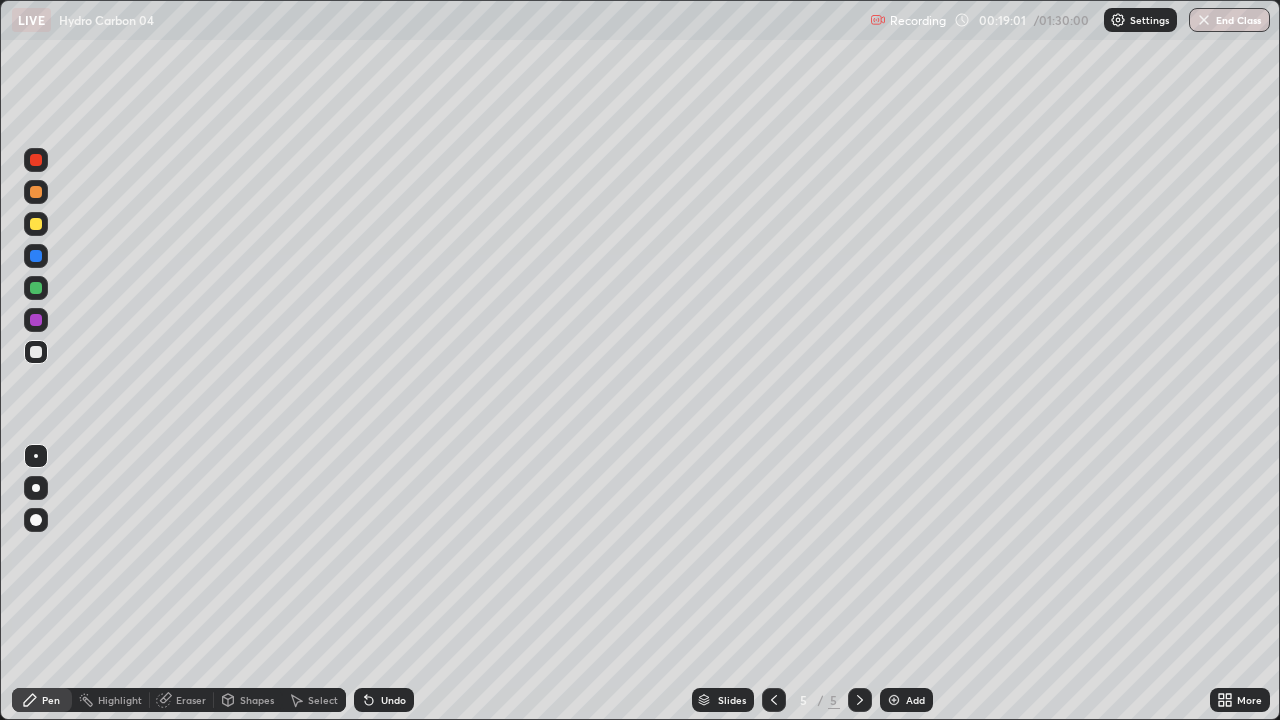 click 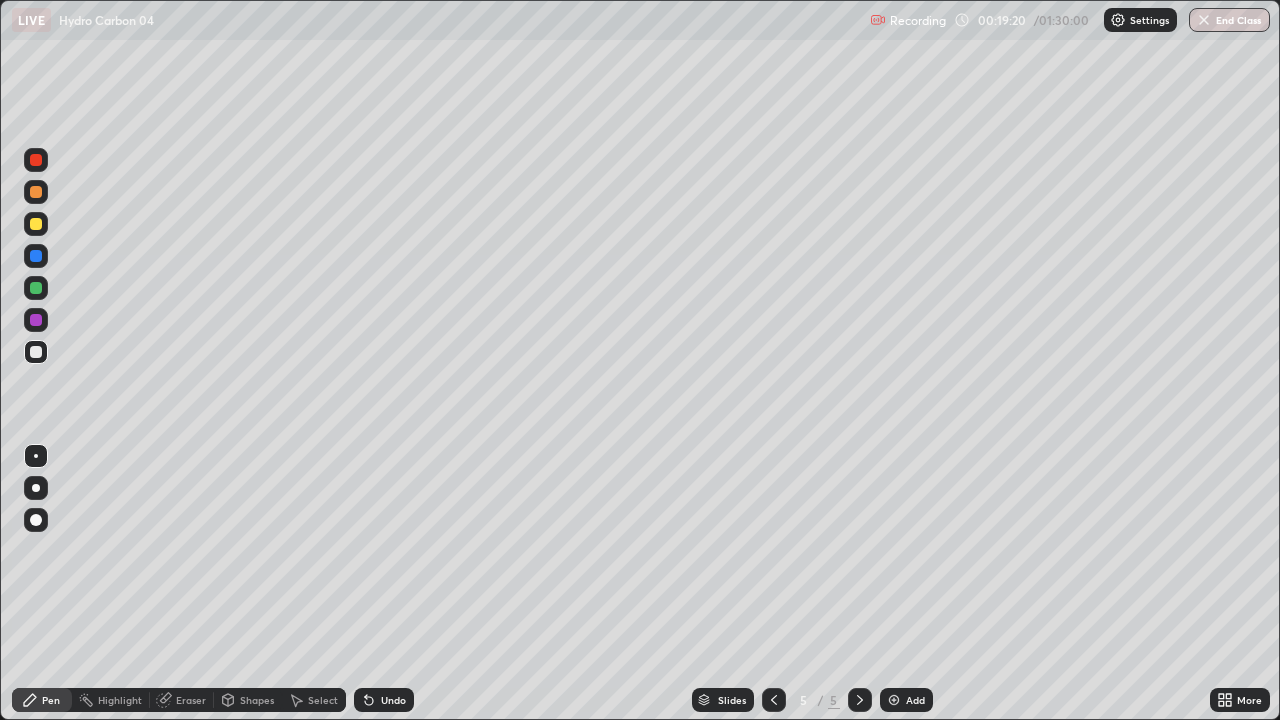 click on "Undo" at bounding box center (393, 700) 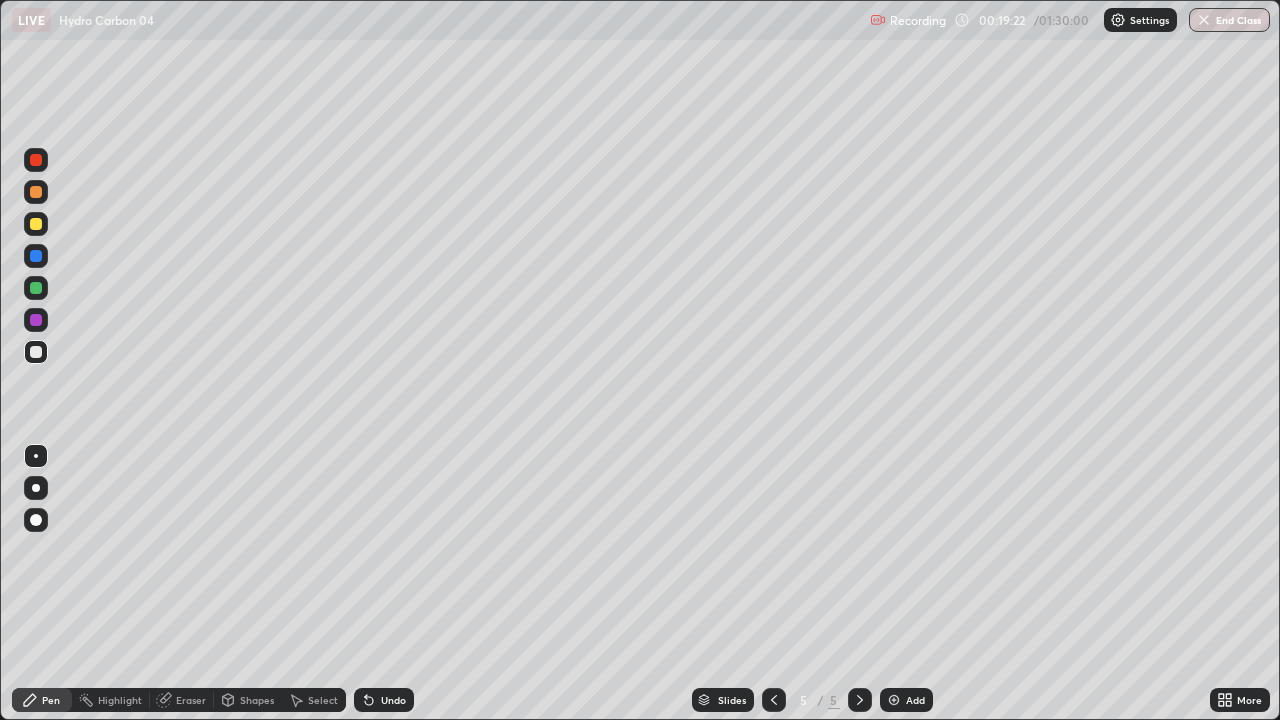click at bounding box center [36, 288] 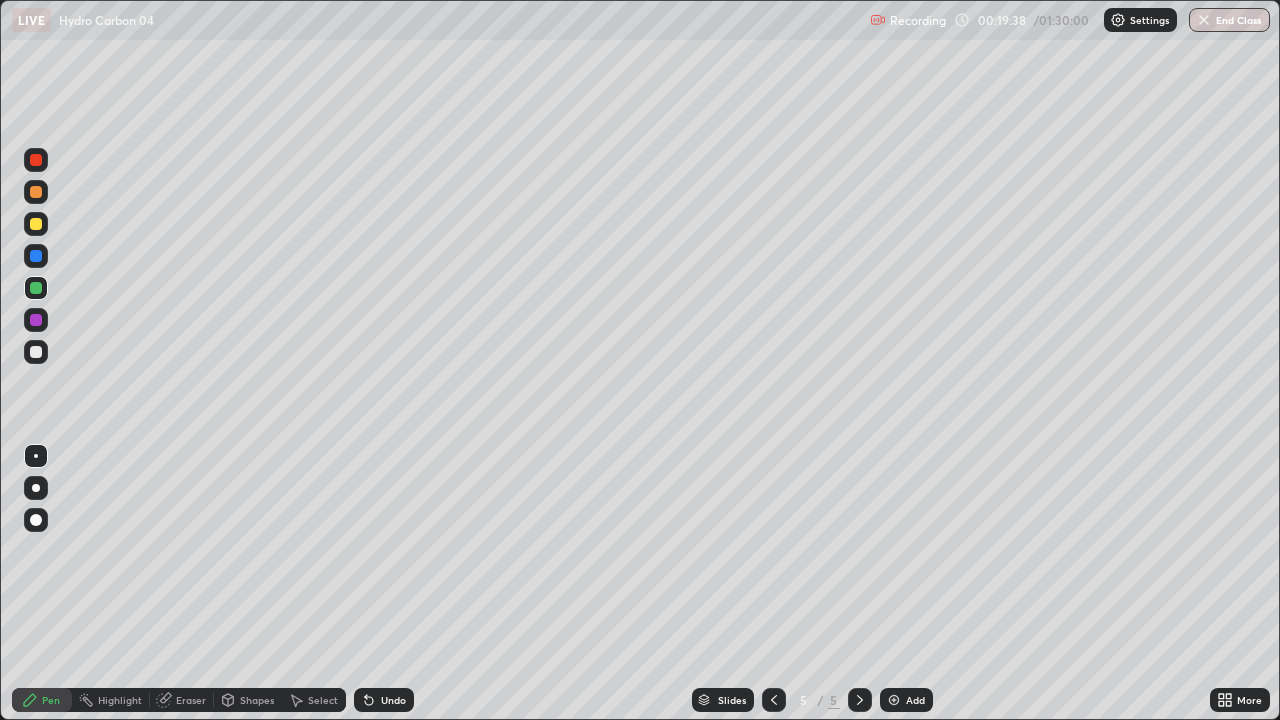click at bounding box center [36, 352] 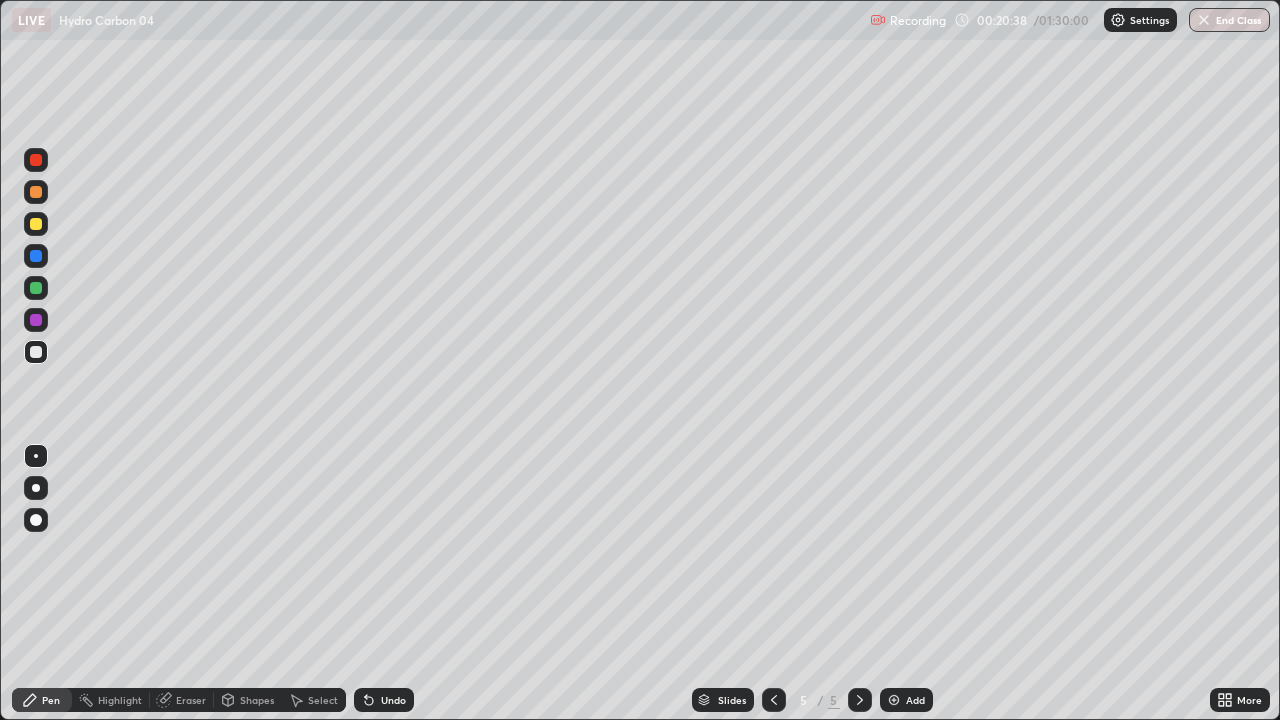 click 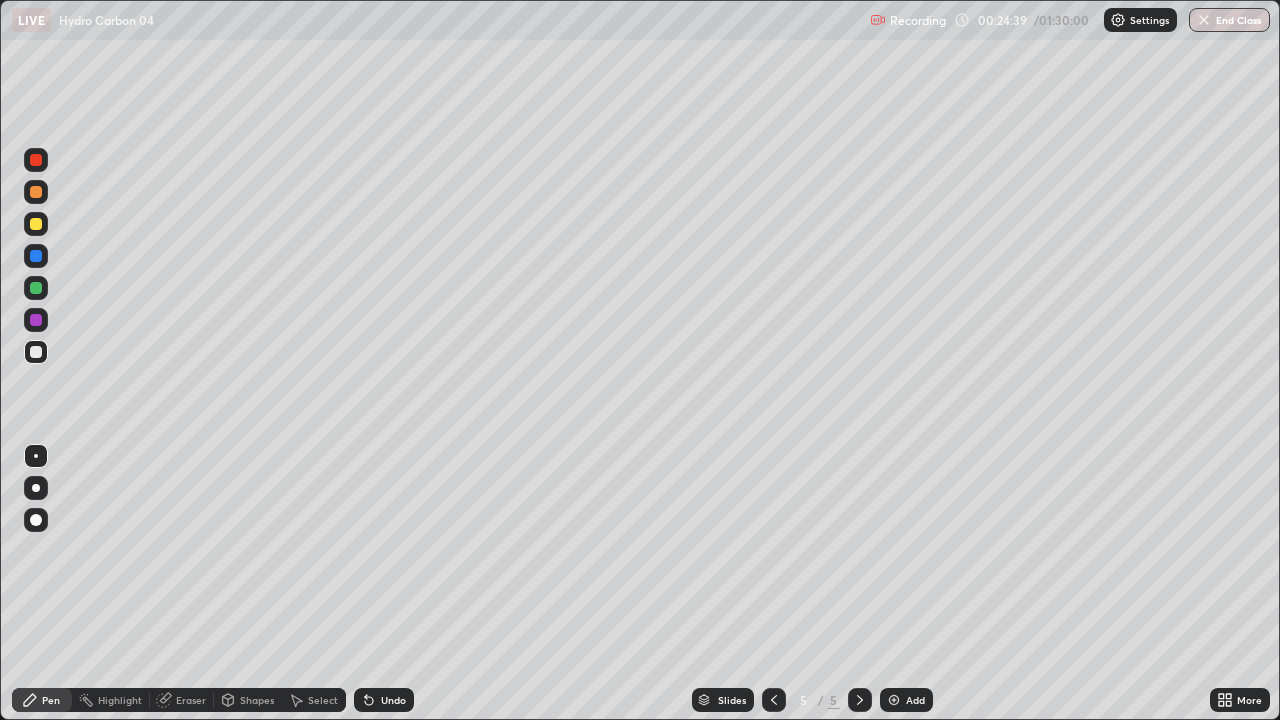 click at bounding box center (894, 700) 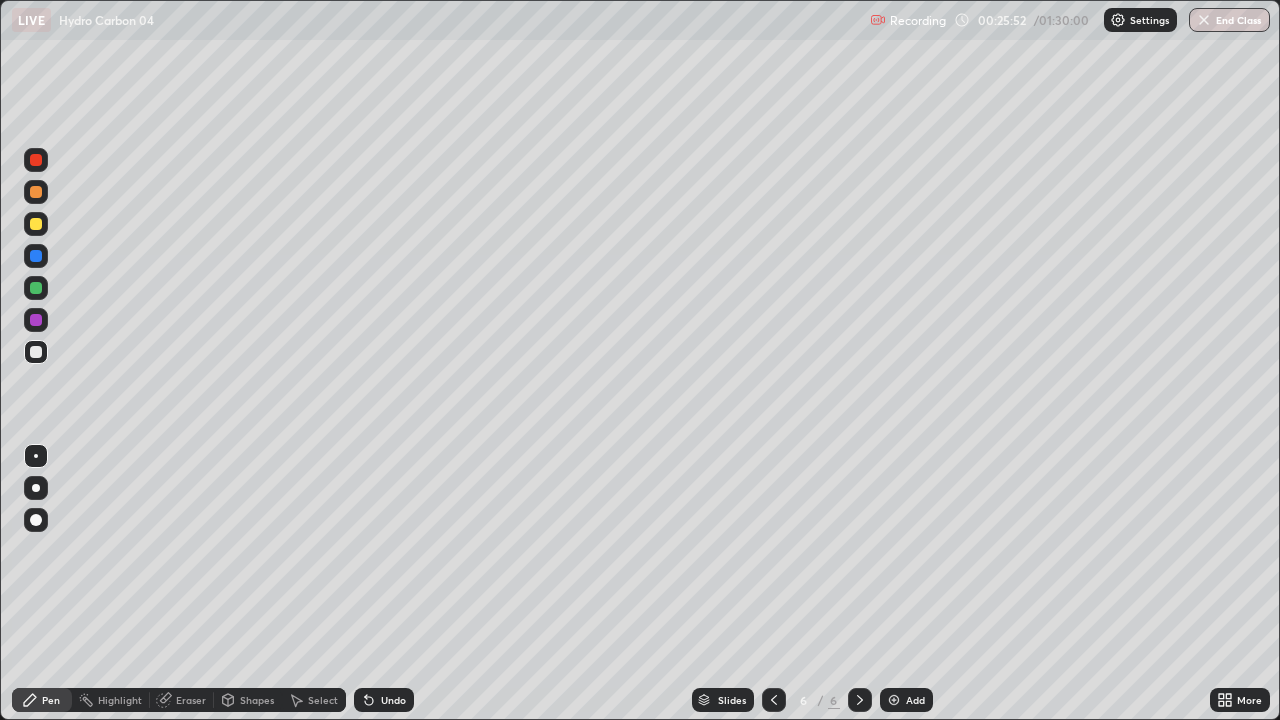 click 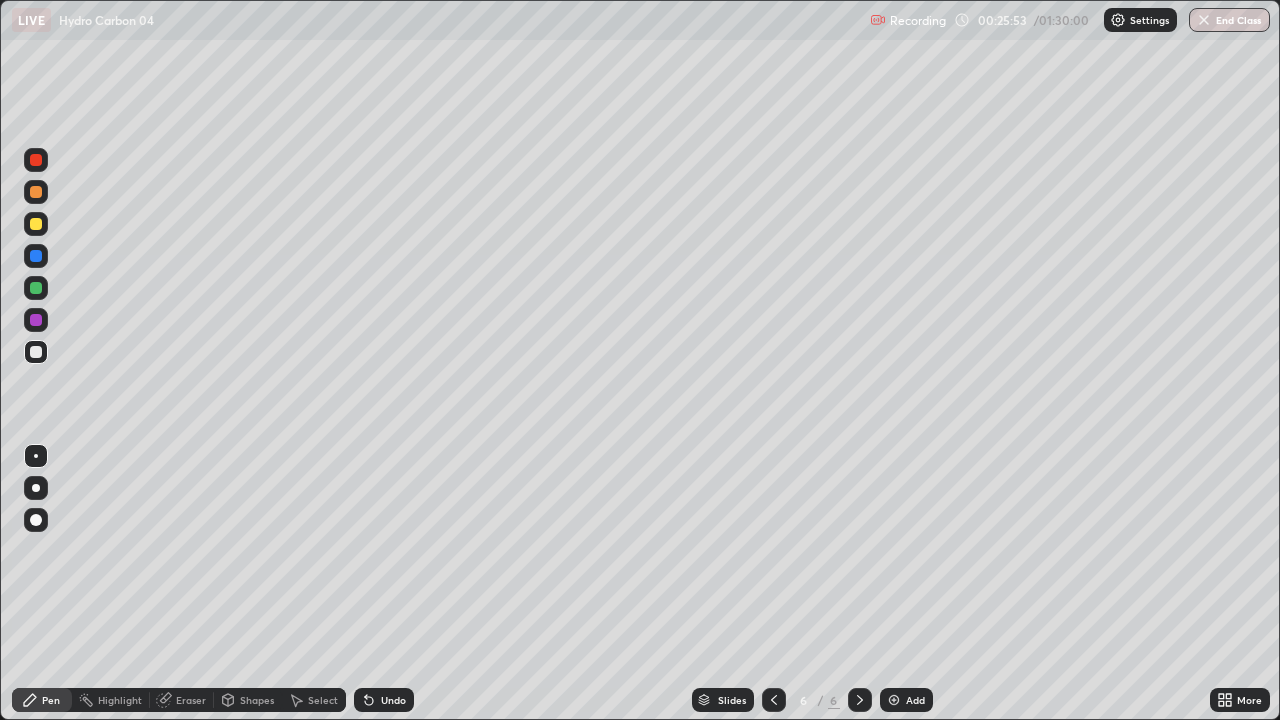 click 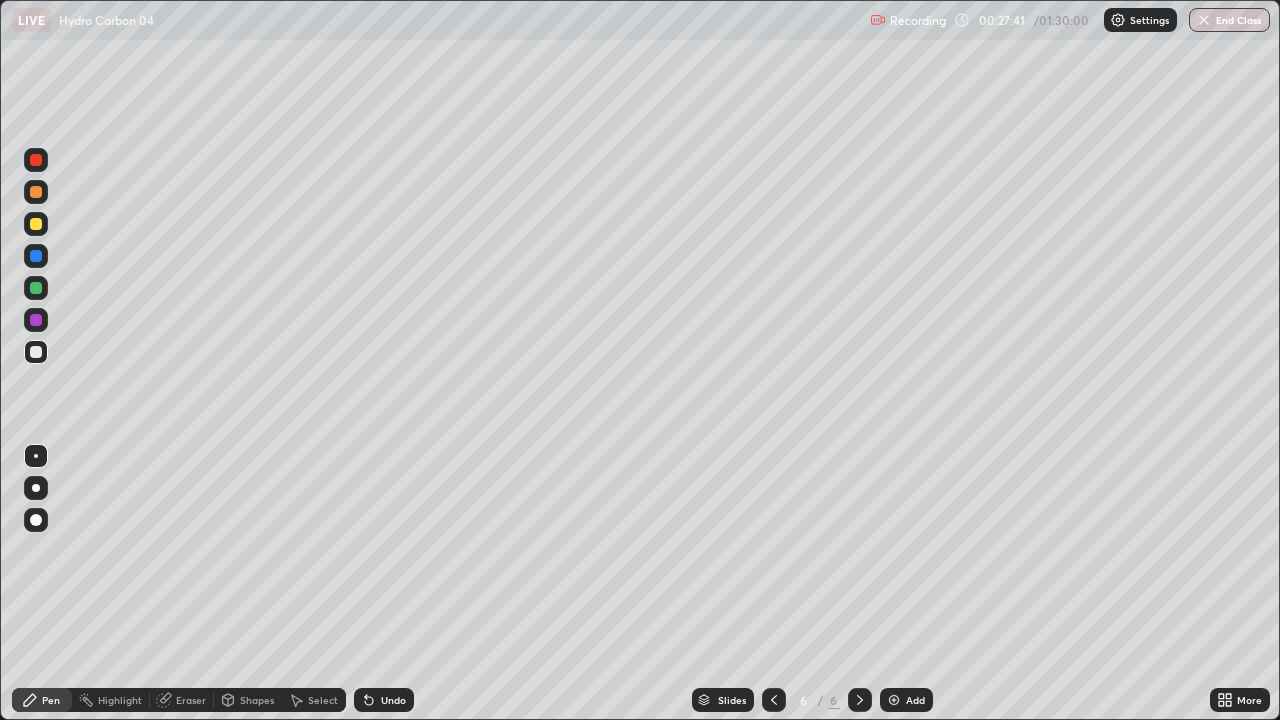 click on "Eraser" at bounding box center [191, 700] 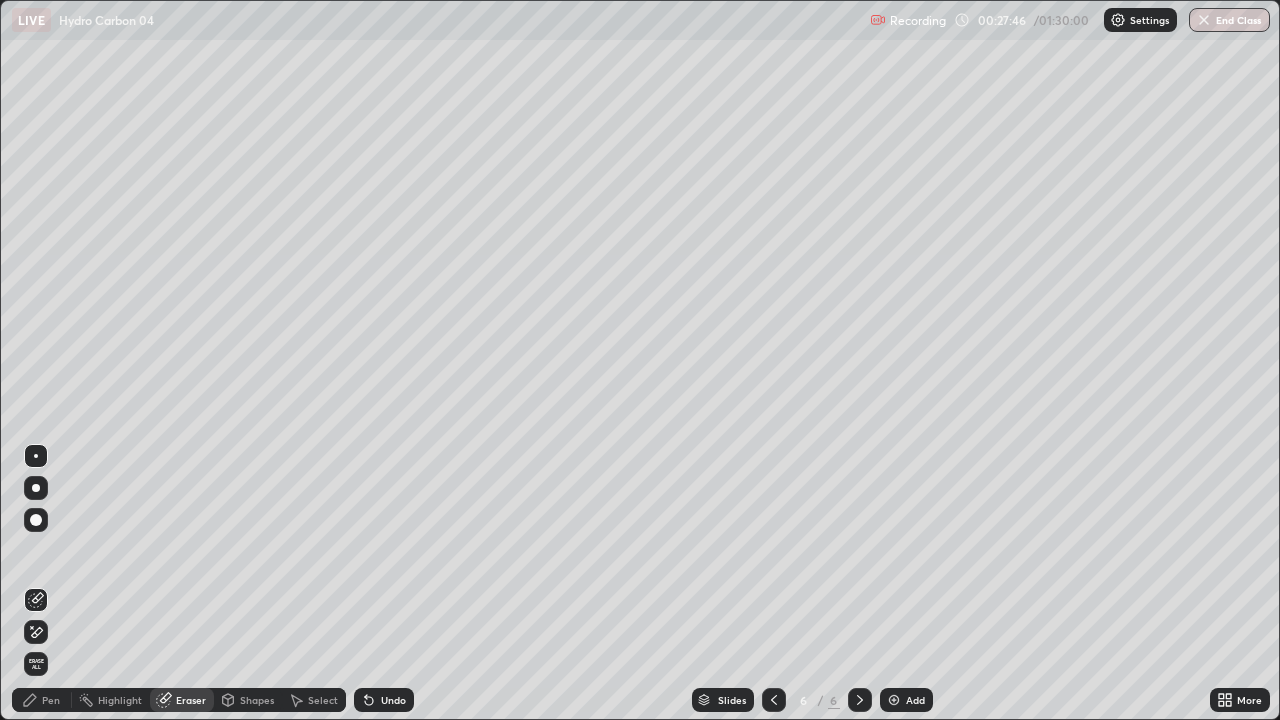 click on "Pen" at bounding box center (42, 700) 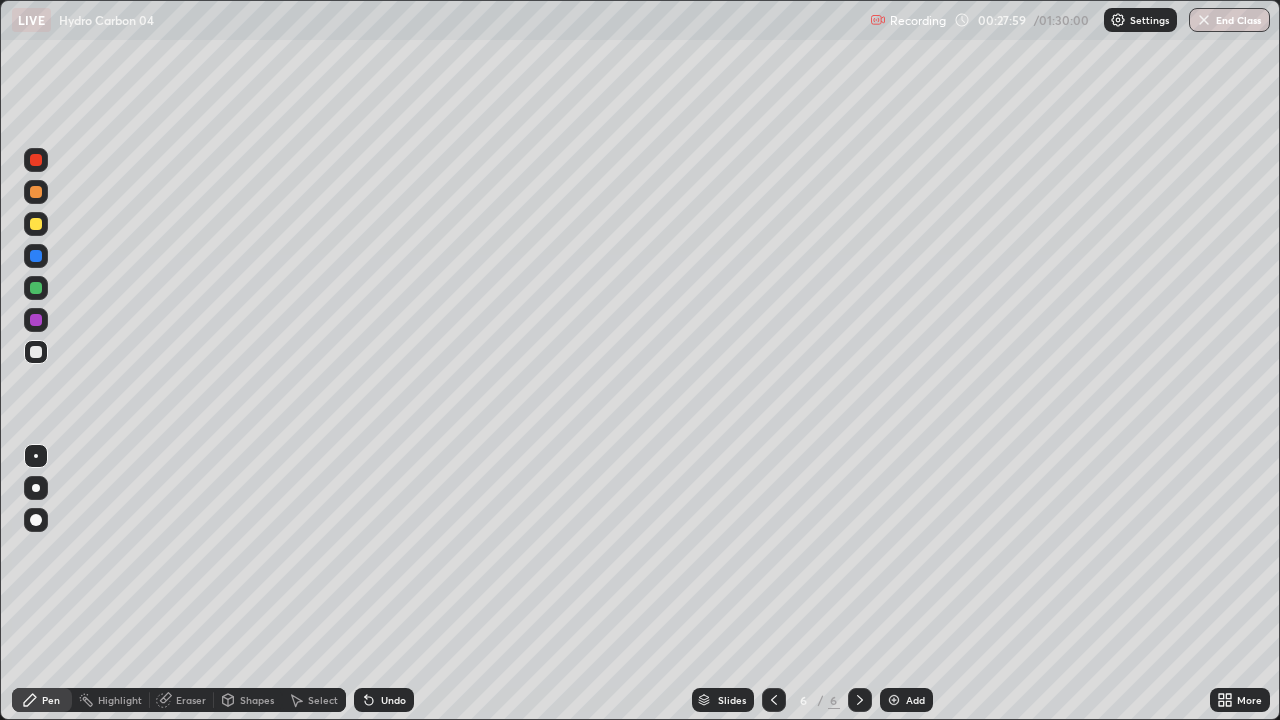 click on "Undo" at bounding box center [384, 700] 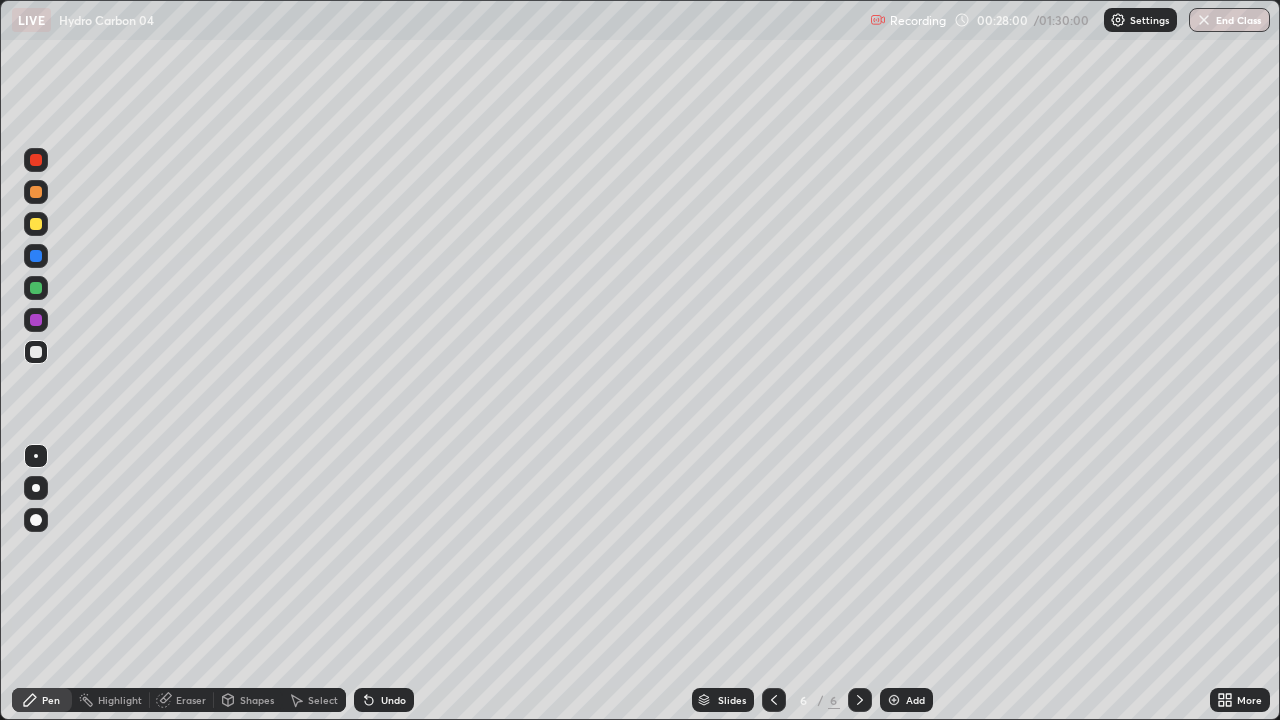 click on "Undo" at bounding box center (384, 700) 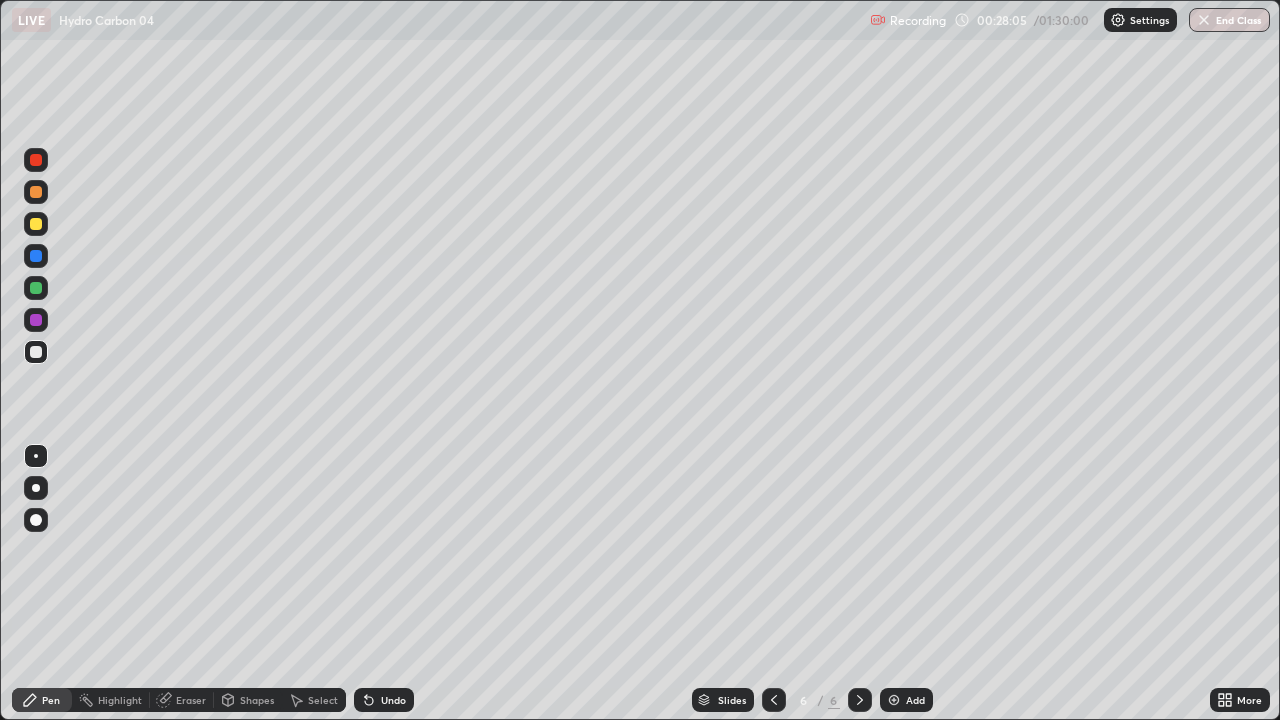 click 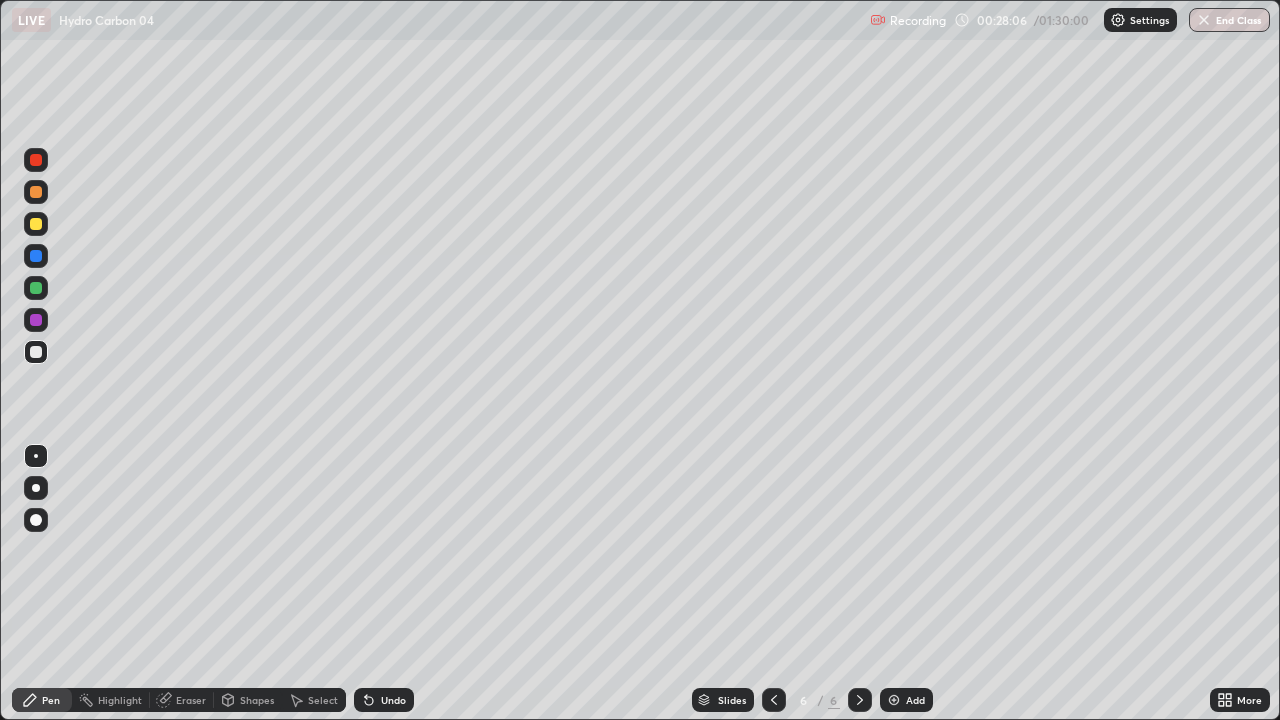 click 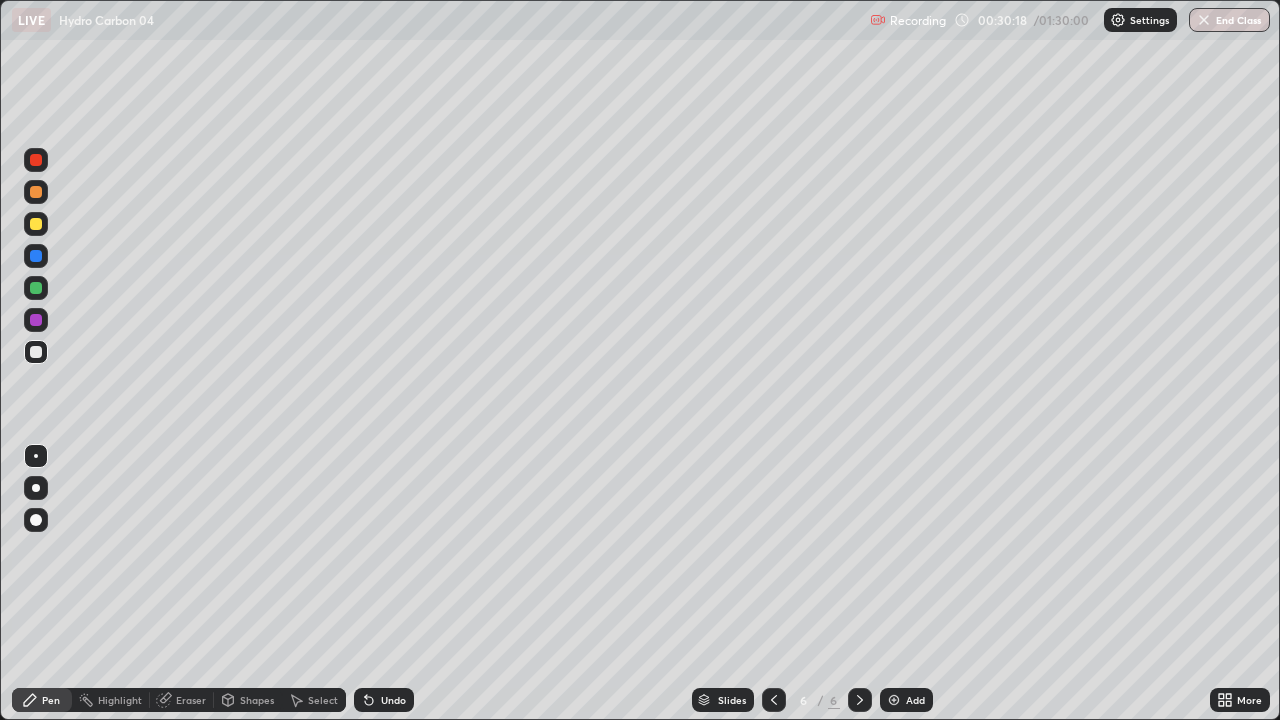 click 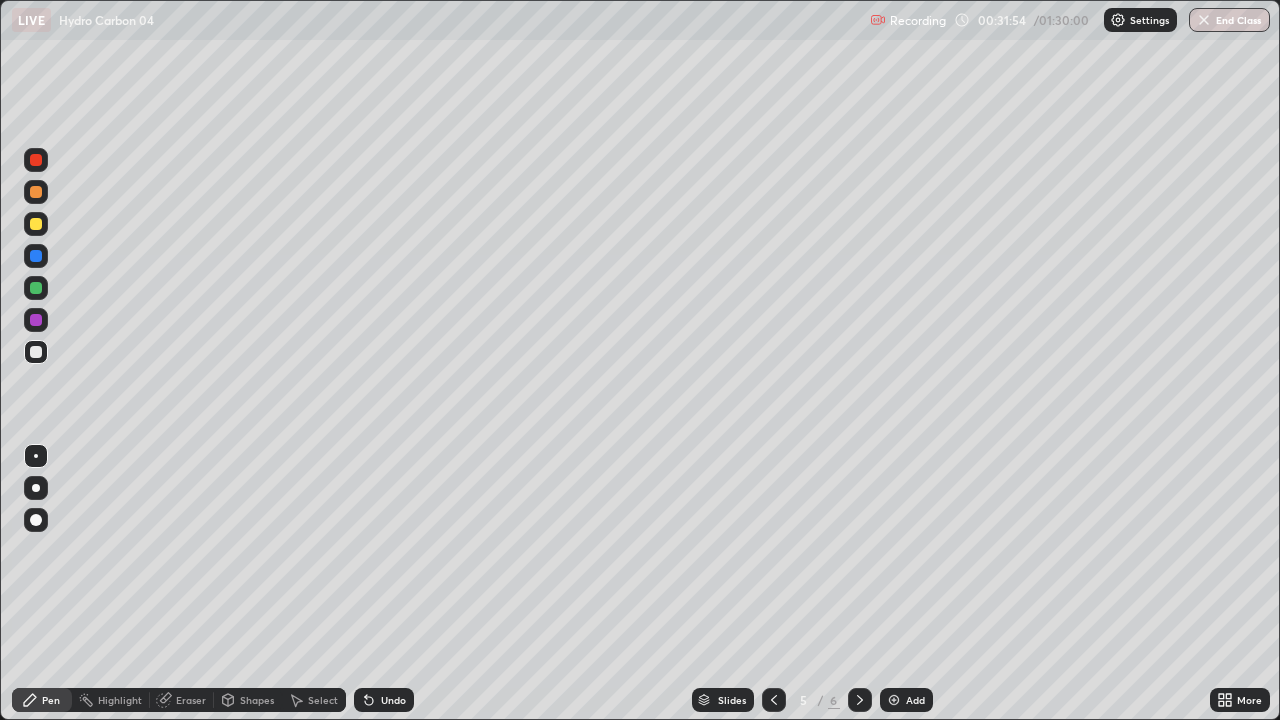 click on "Undo" at bounding box center (384, 700) 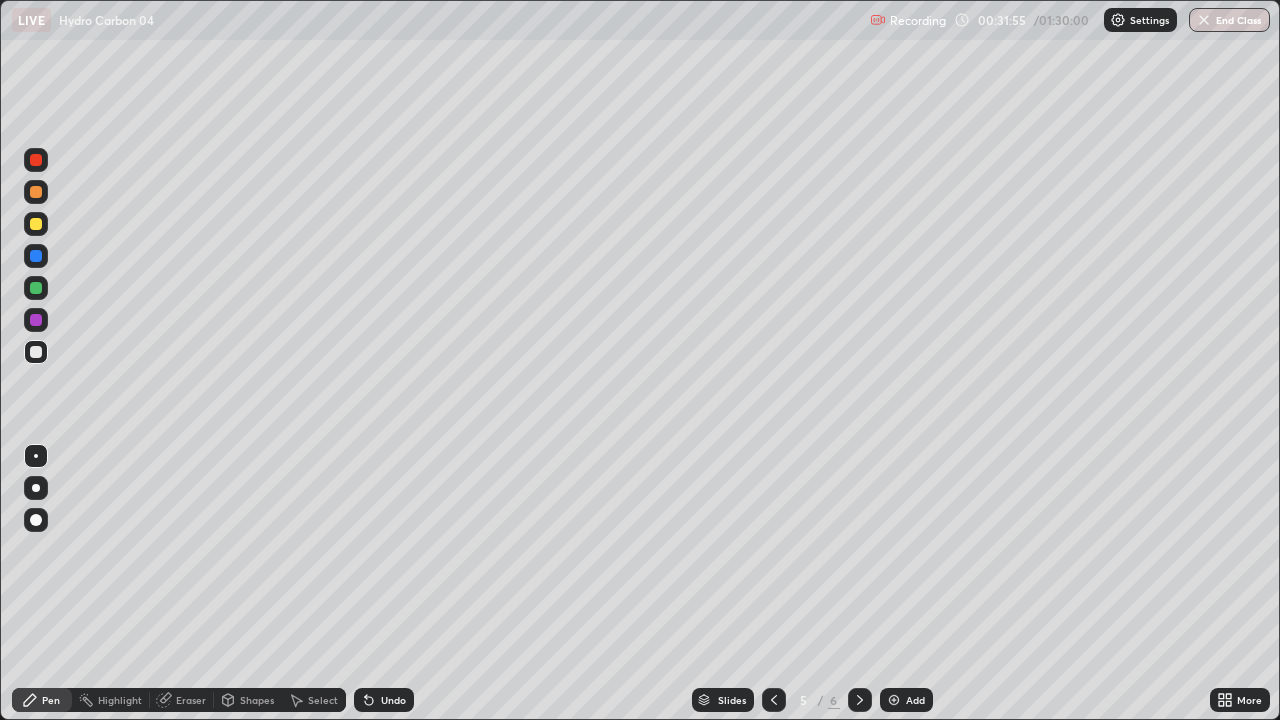 click on "Undo" at bounding box center (384, 700) 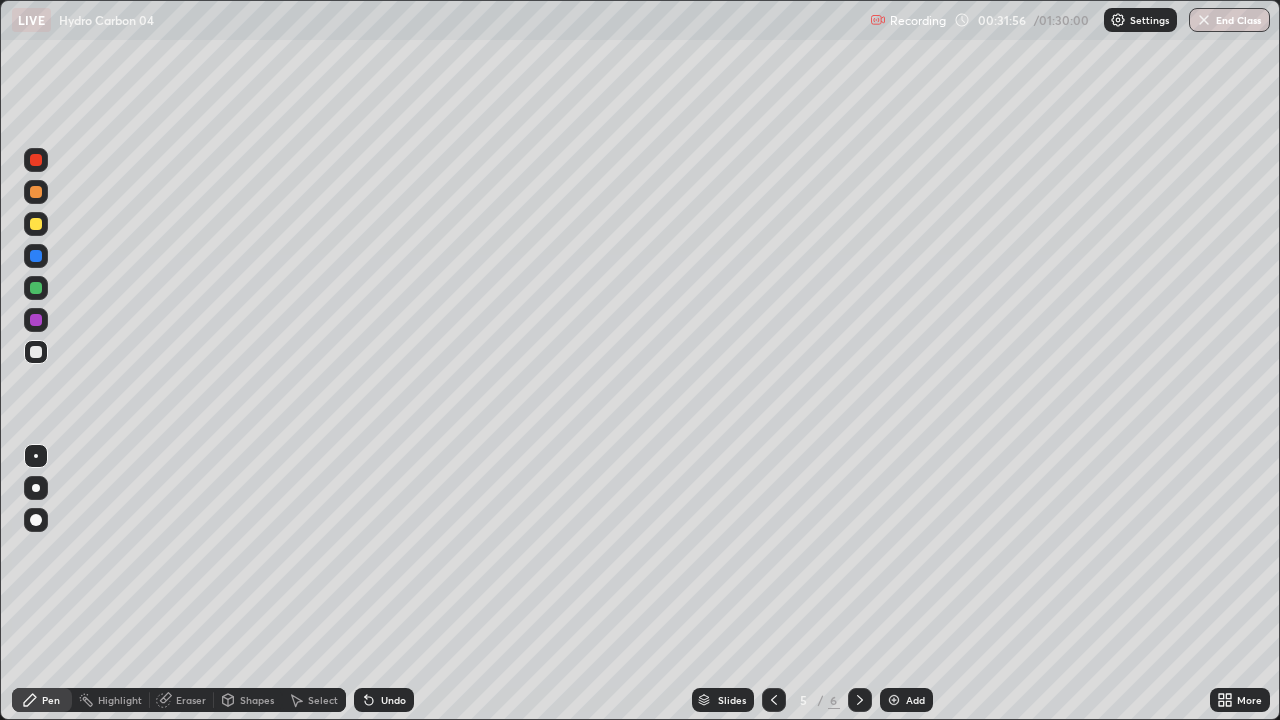click 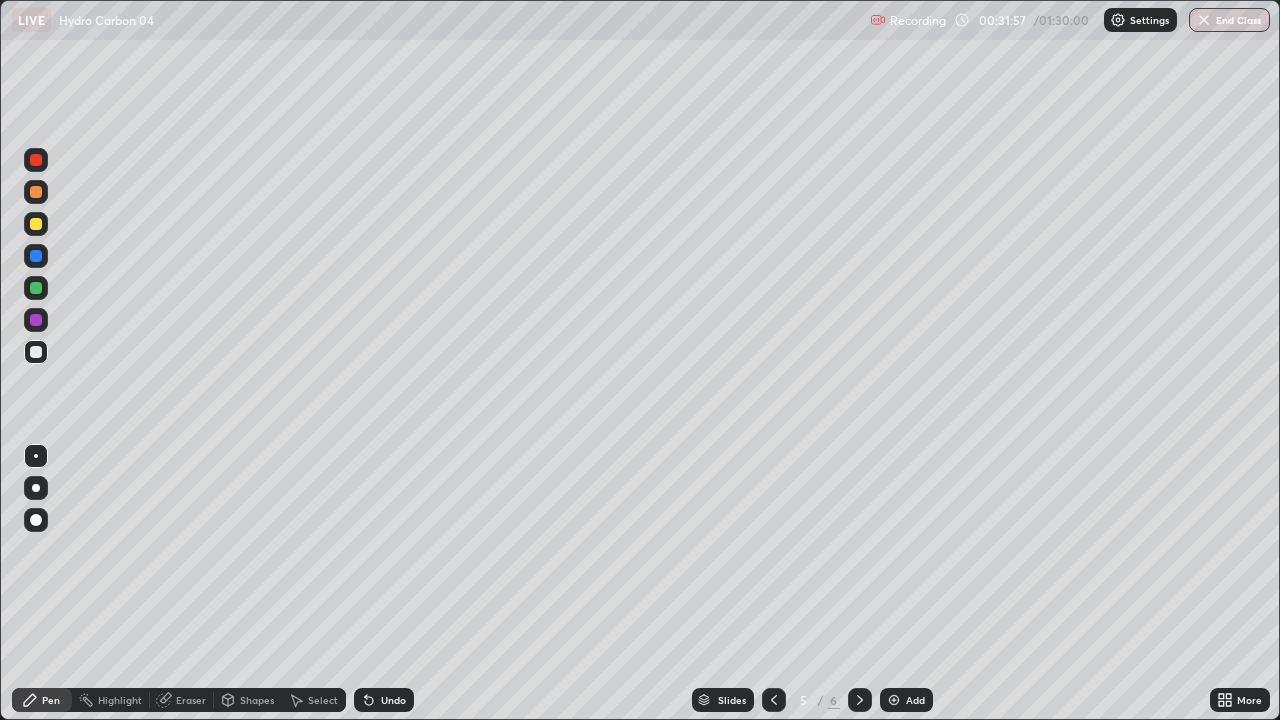 click on "Undo" at bounding box center [393, 700] 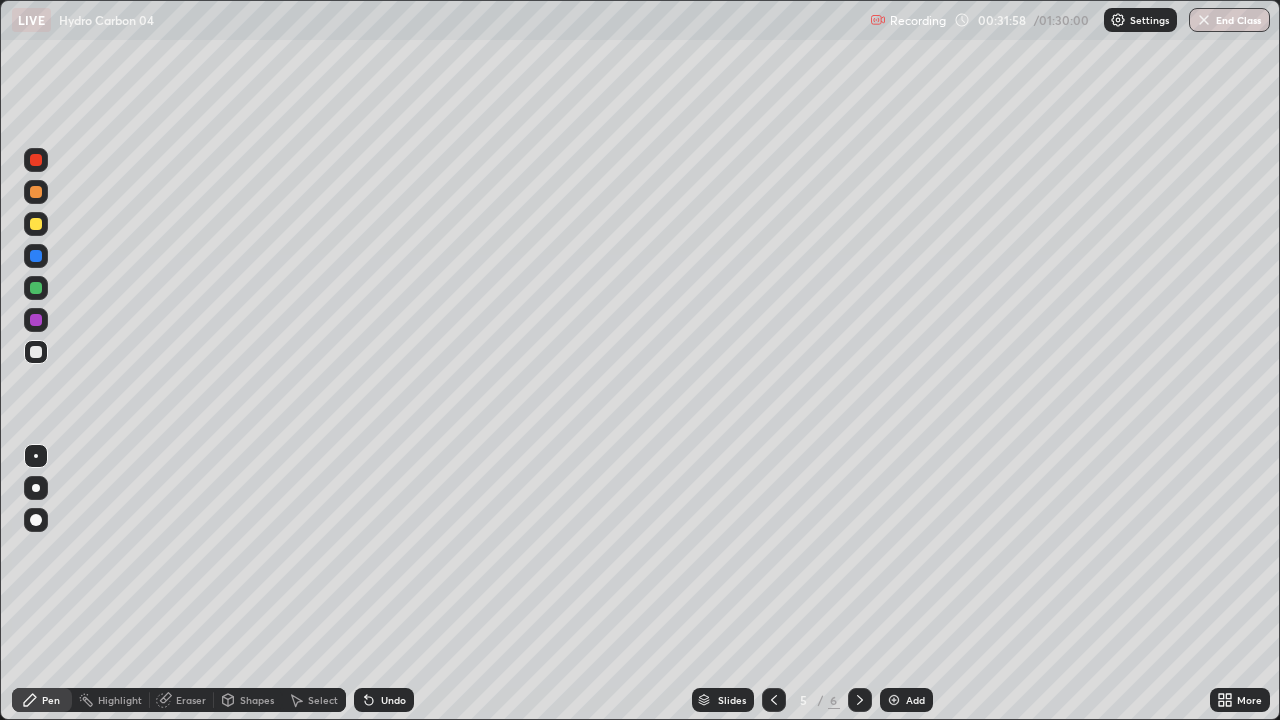 click on "Undo" at bounding box center [393, 700] 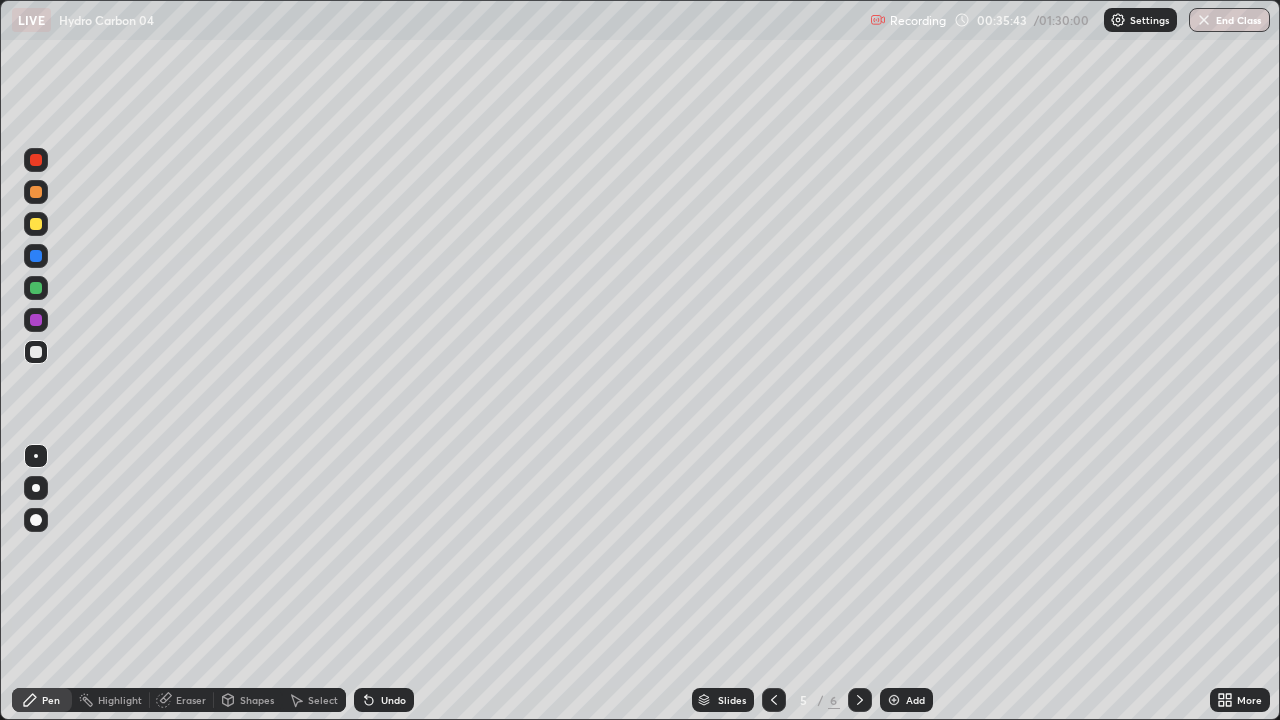 click 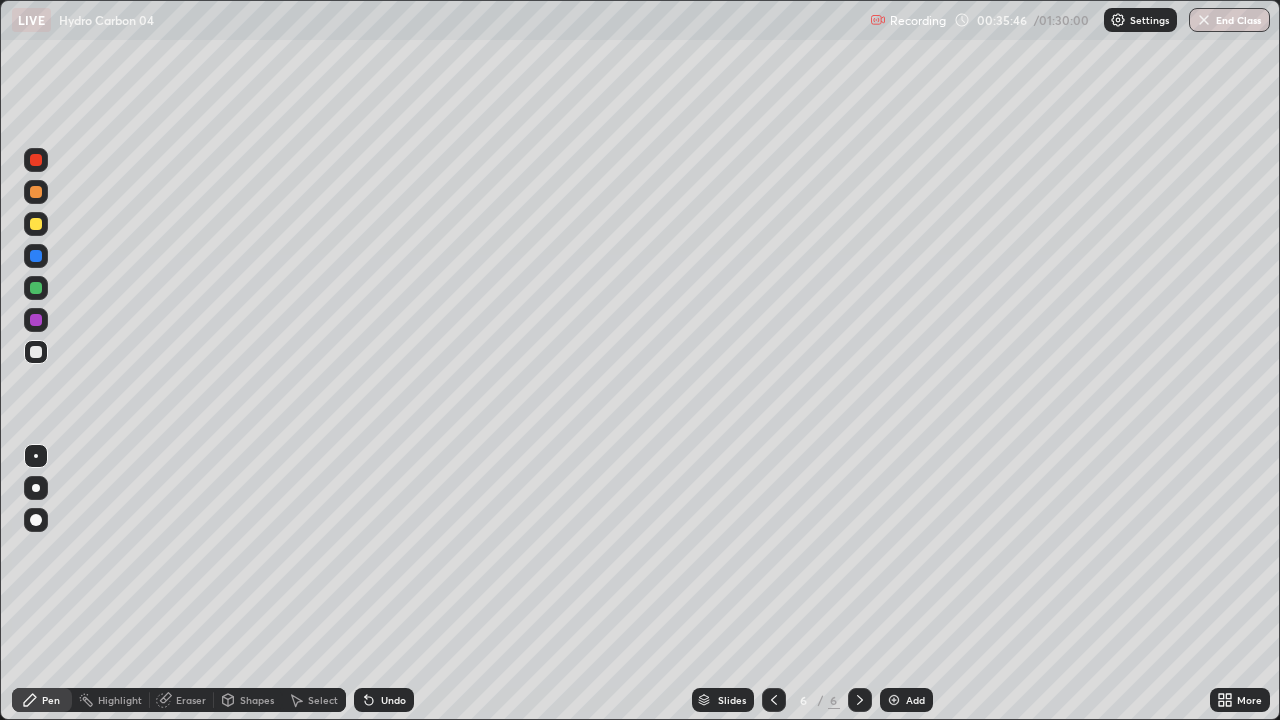 click 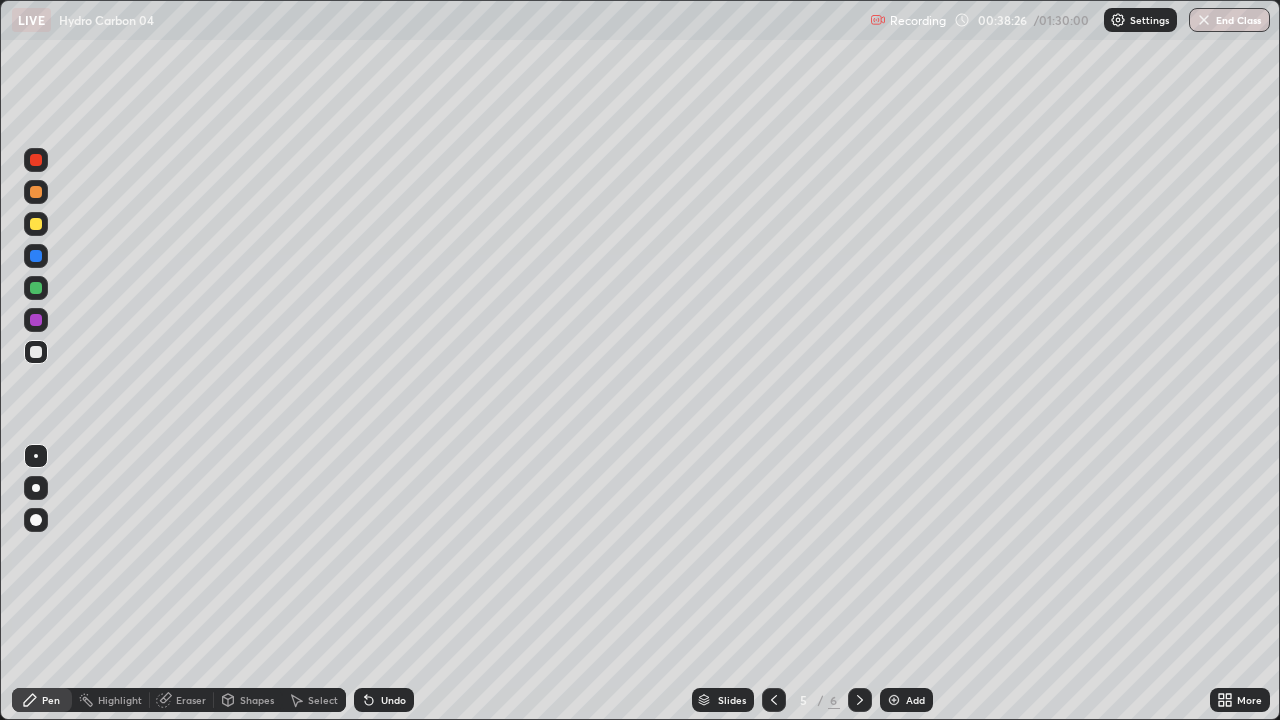 click 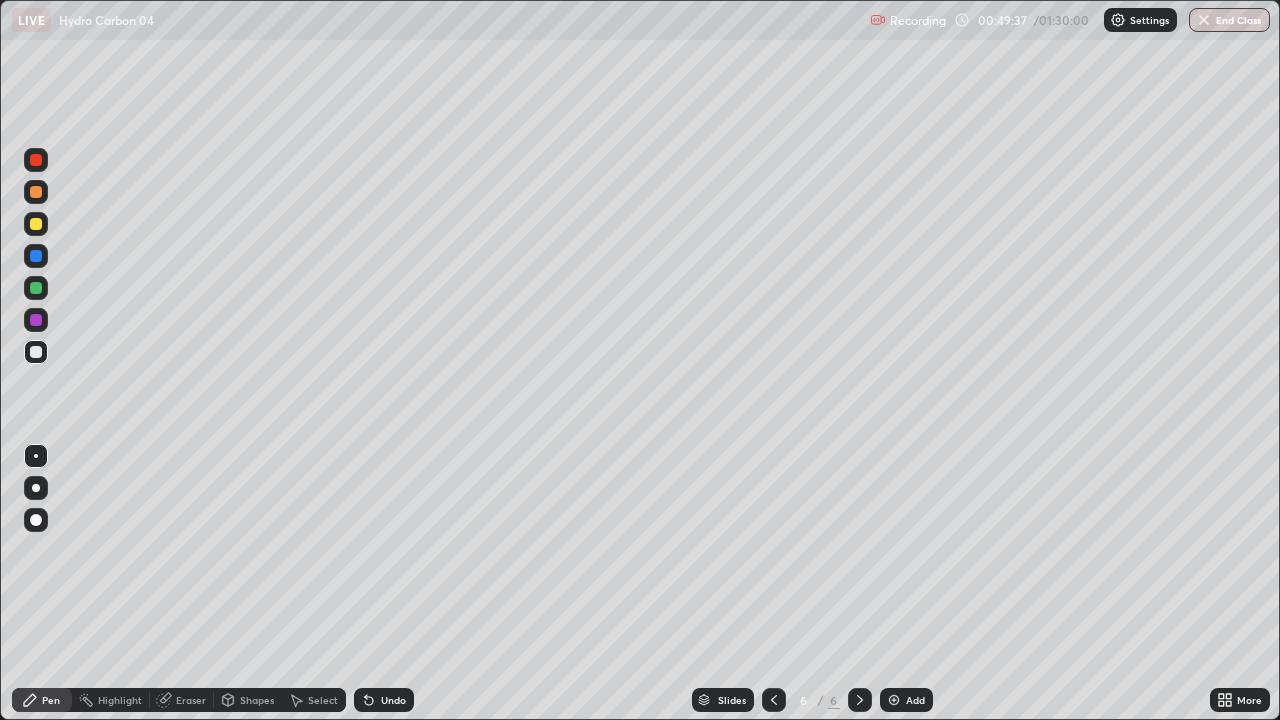 click 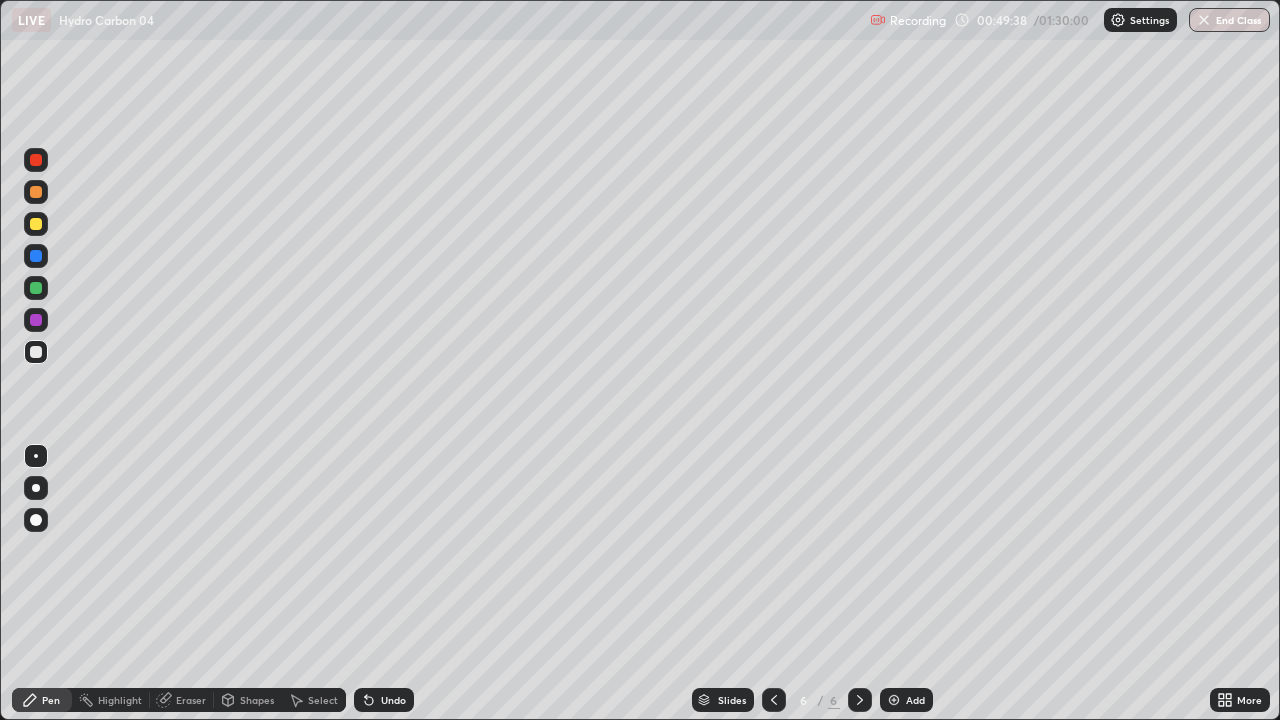 click 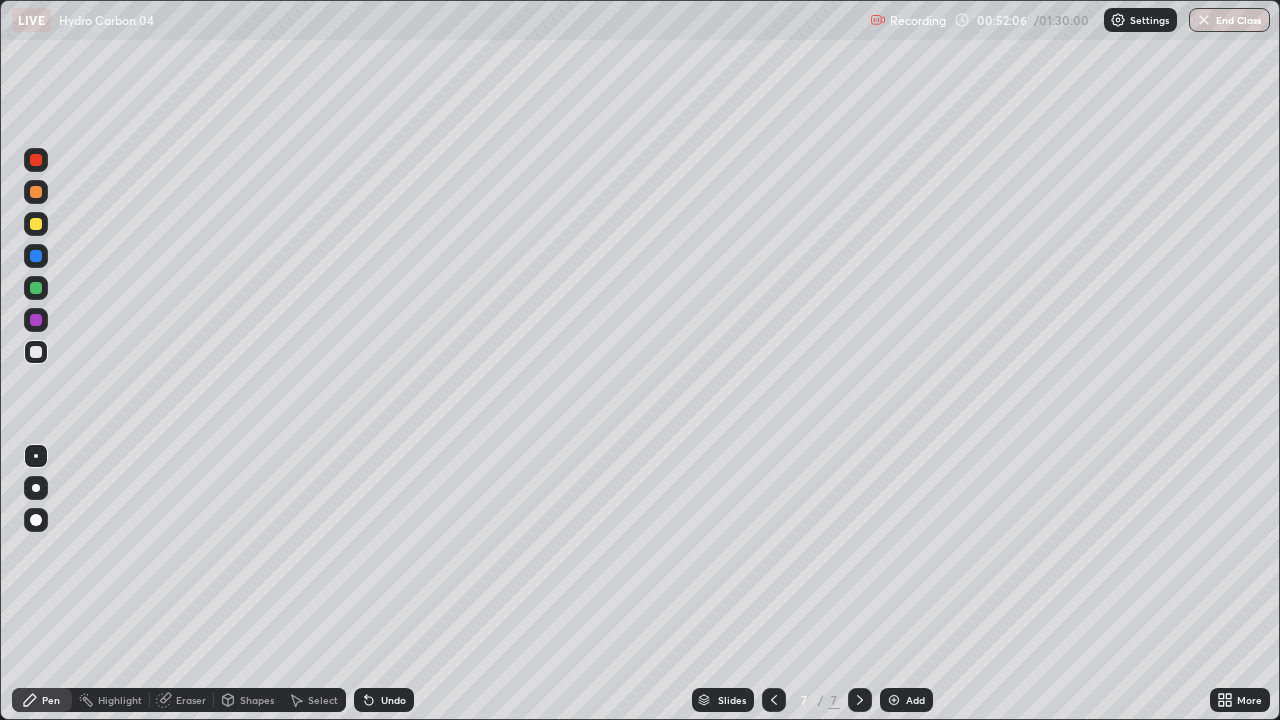 click 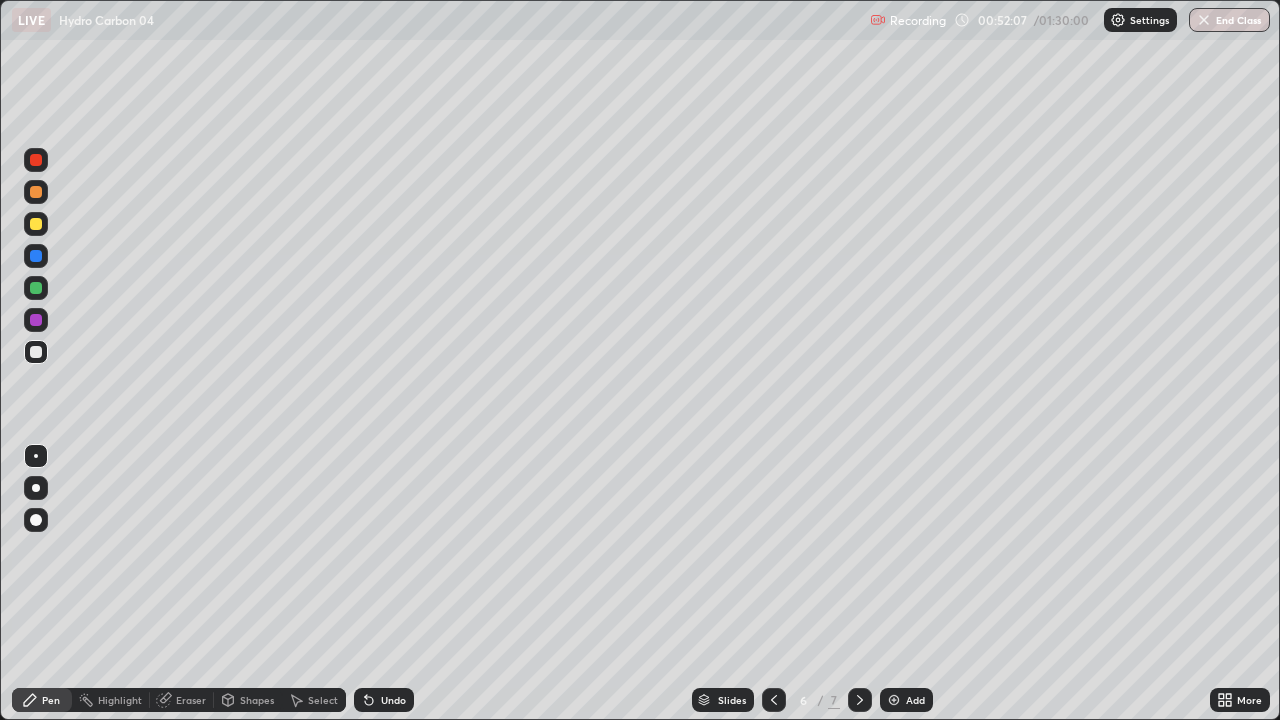 click 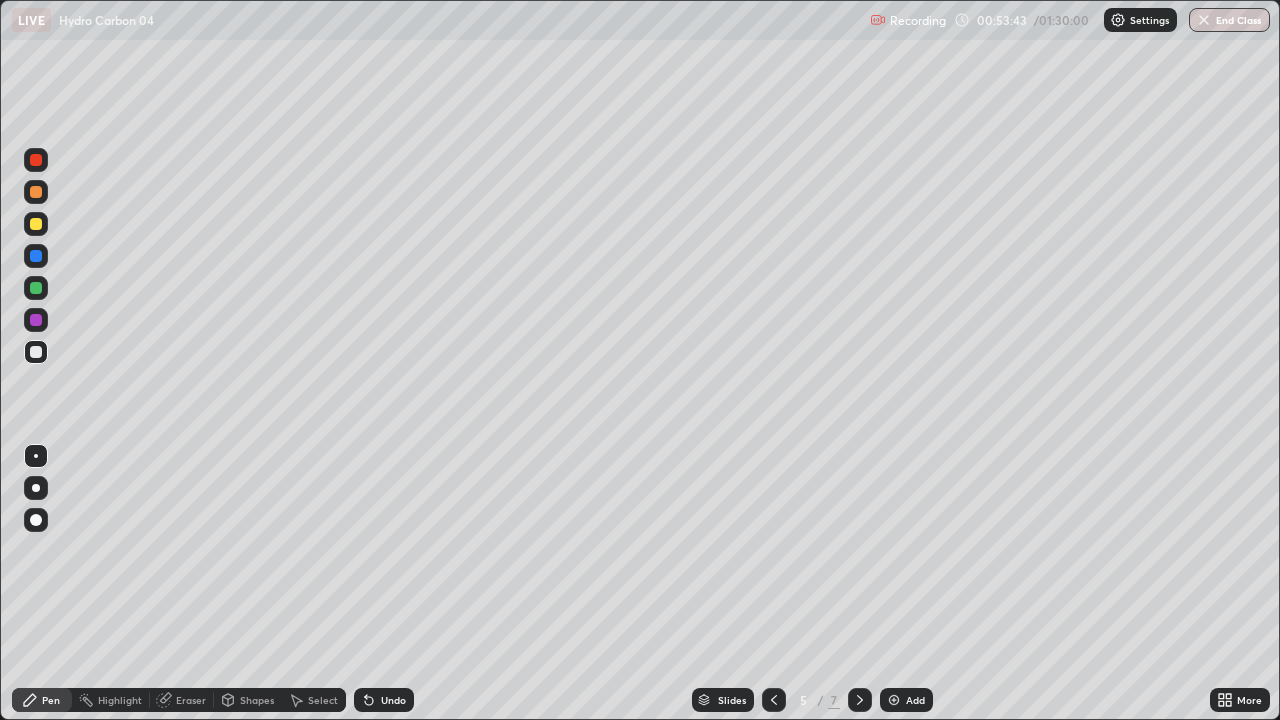 click 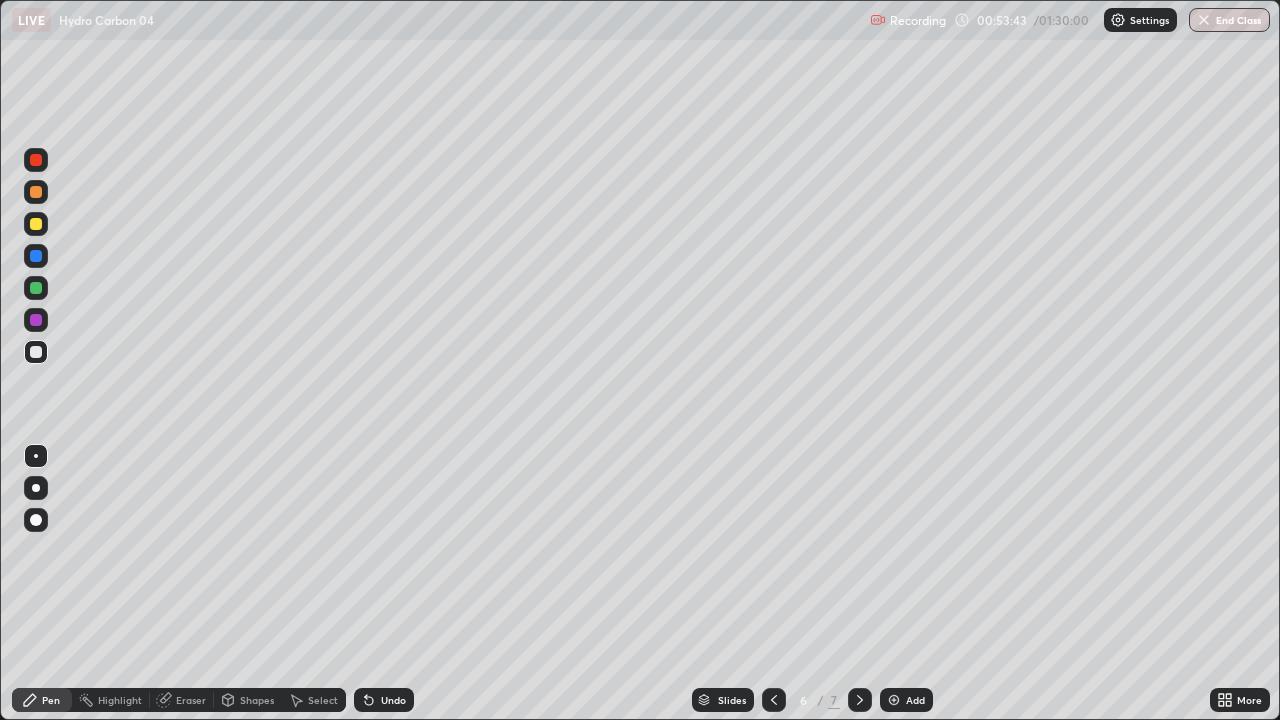 click 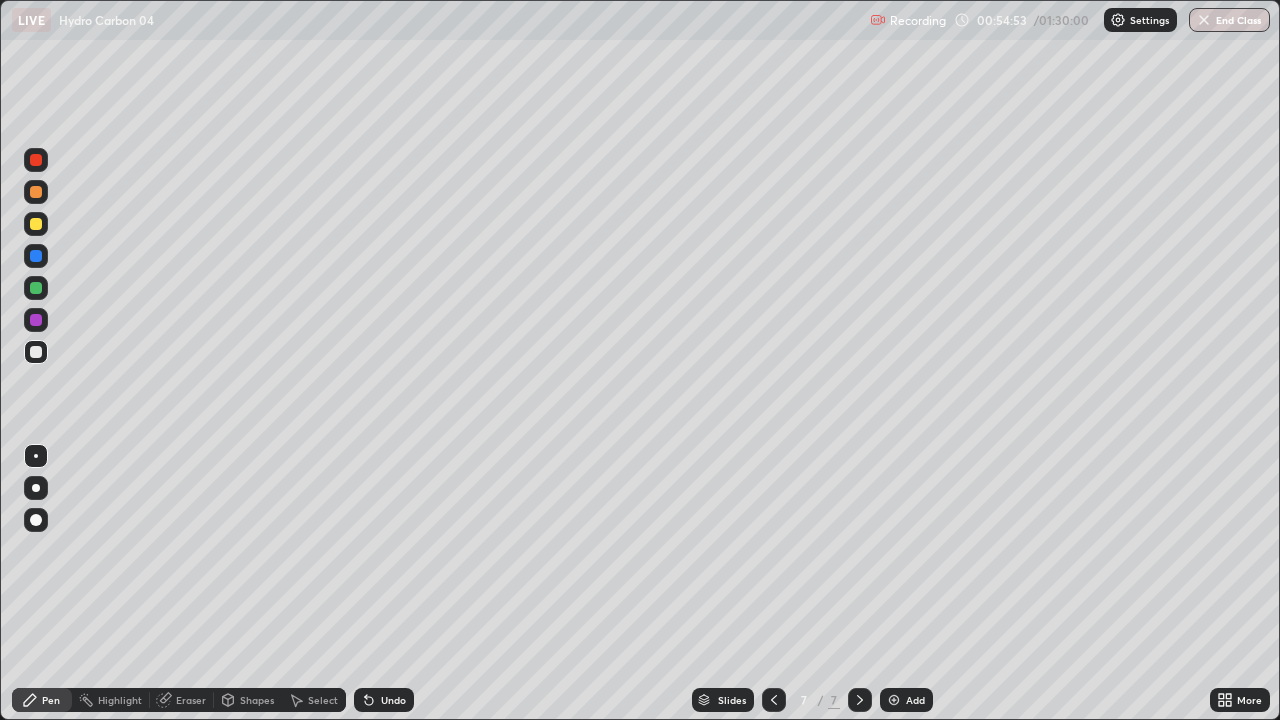 click 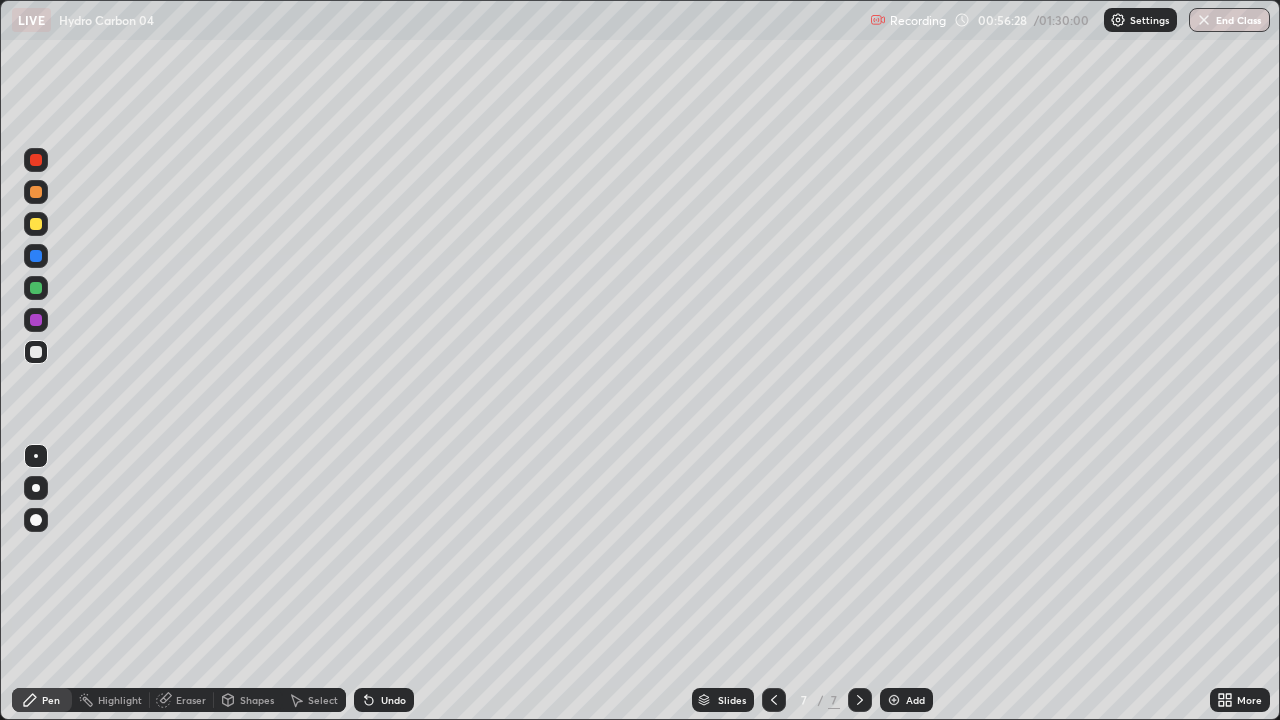 click 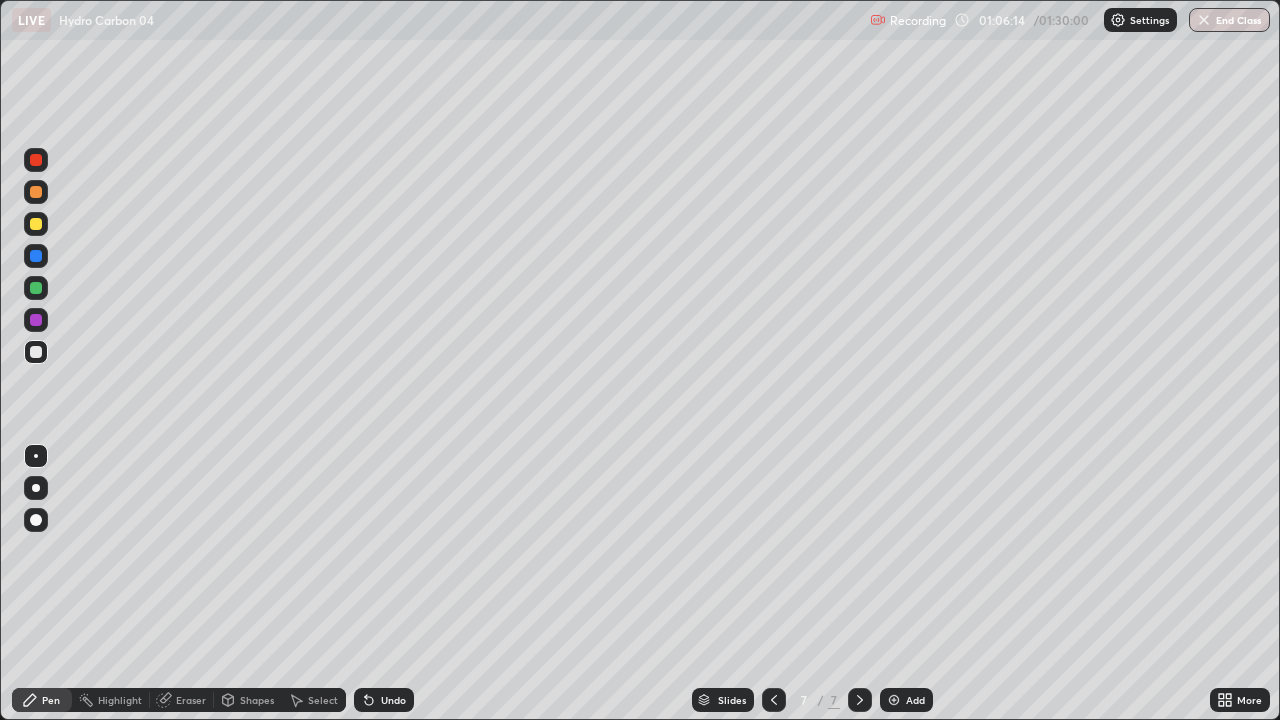 click on "Undo" at bounding box center (393, 700) 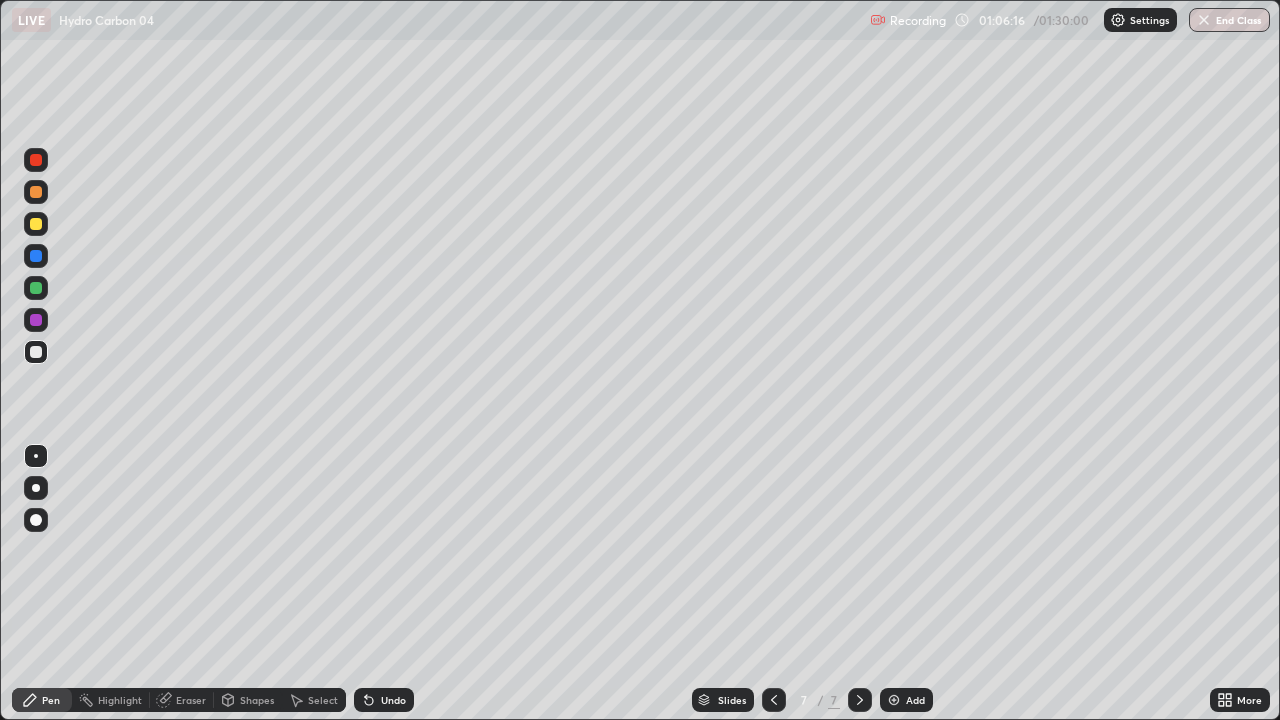 click on "Undo" at bounding box center [393, 700] 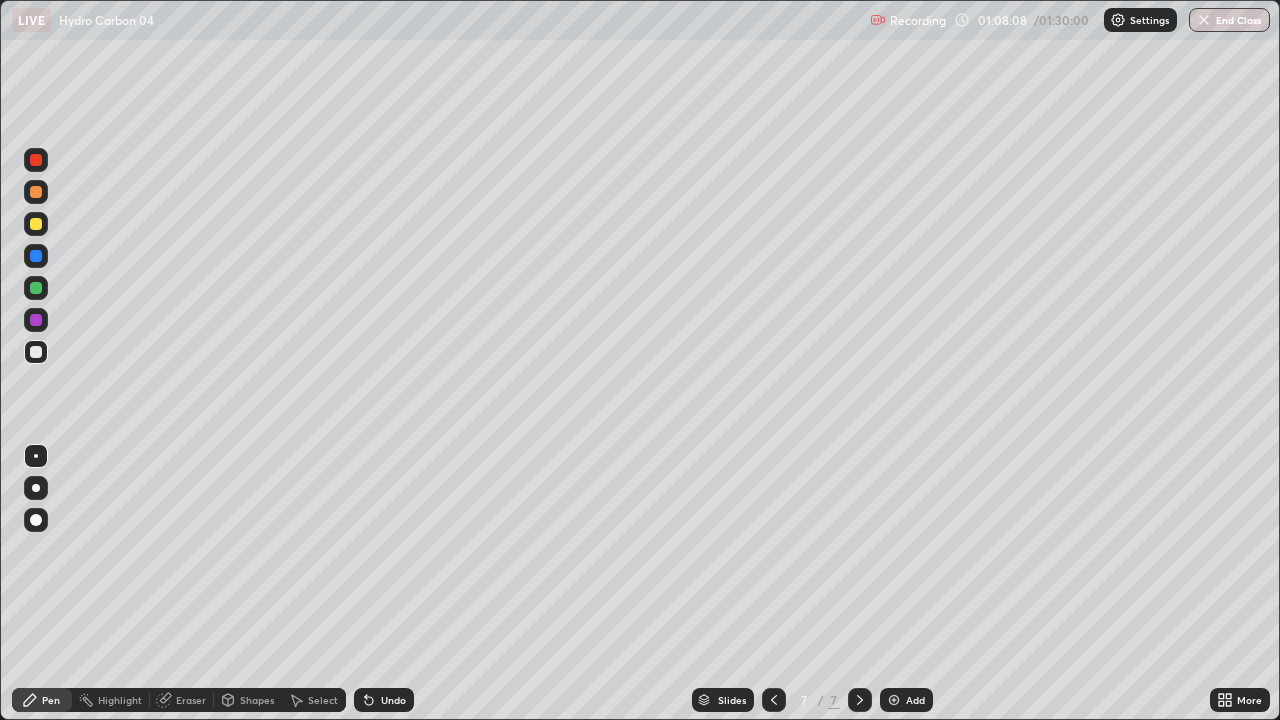 click at bounding box center (894, 700) 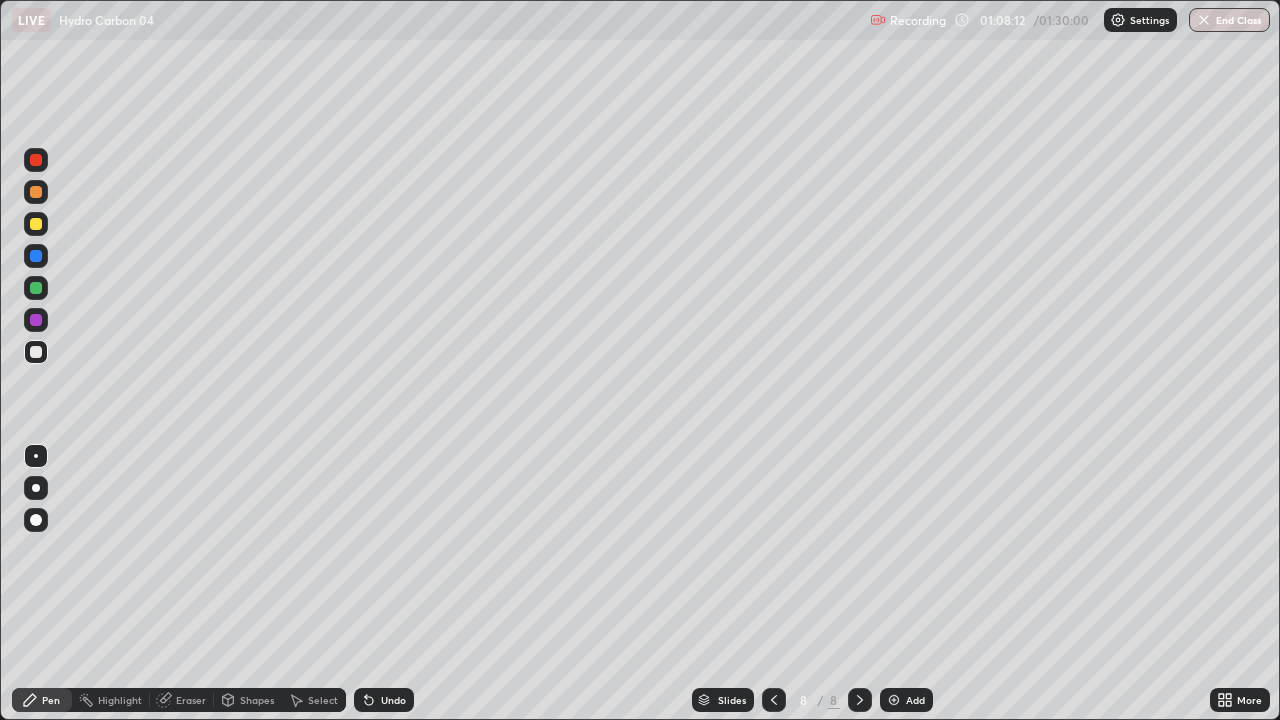 click 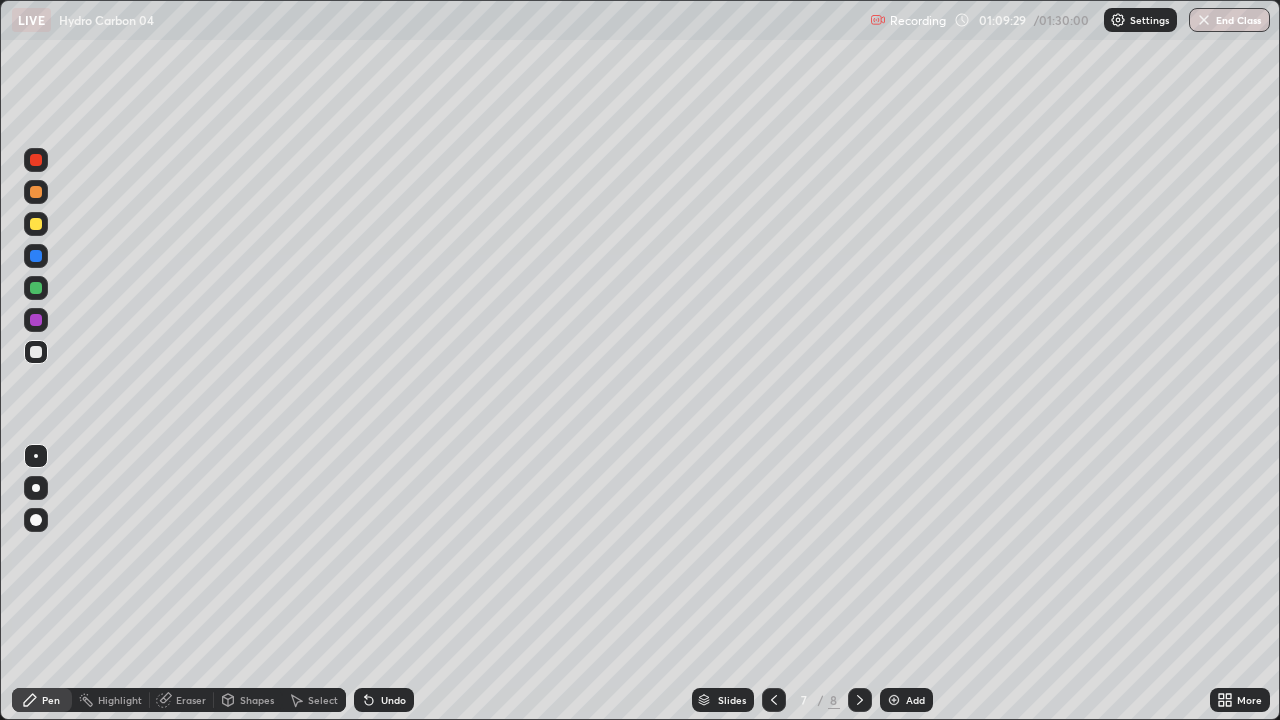 click at bounding box center [894, 700] 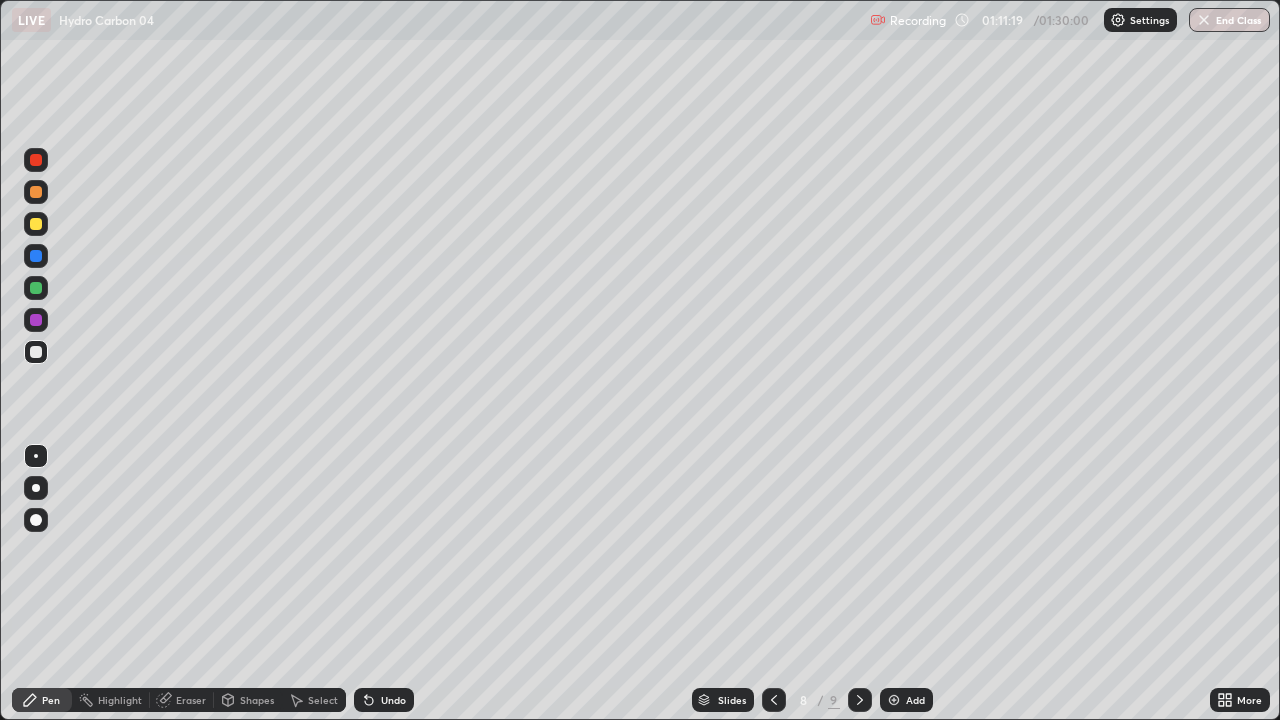 click on "Select" at bounding box center (323, 700) 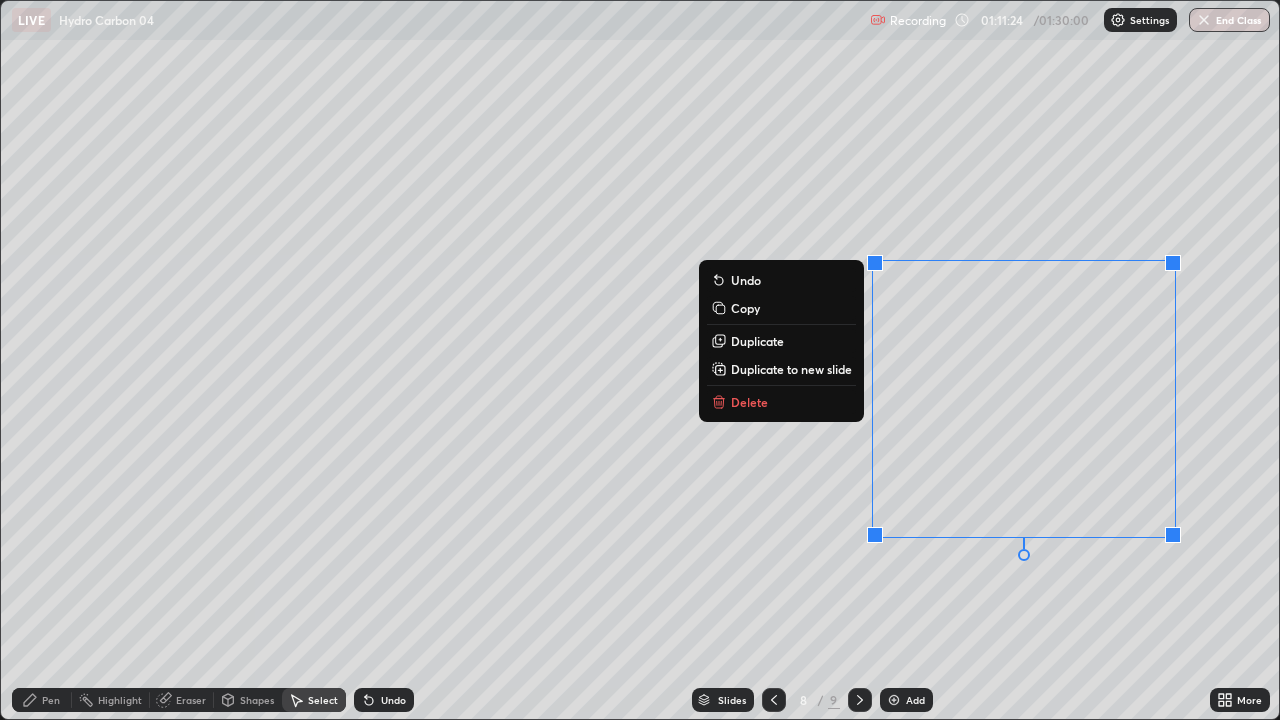 click on "Delete" at bounding box center [781, 402] 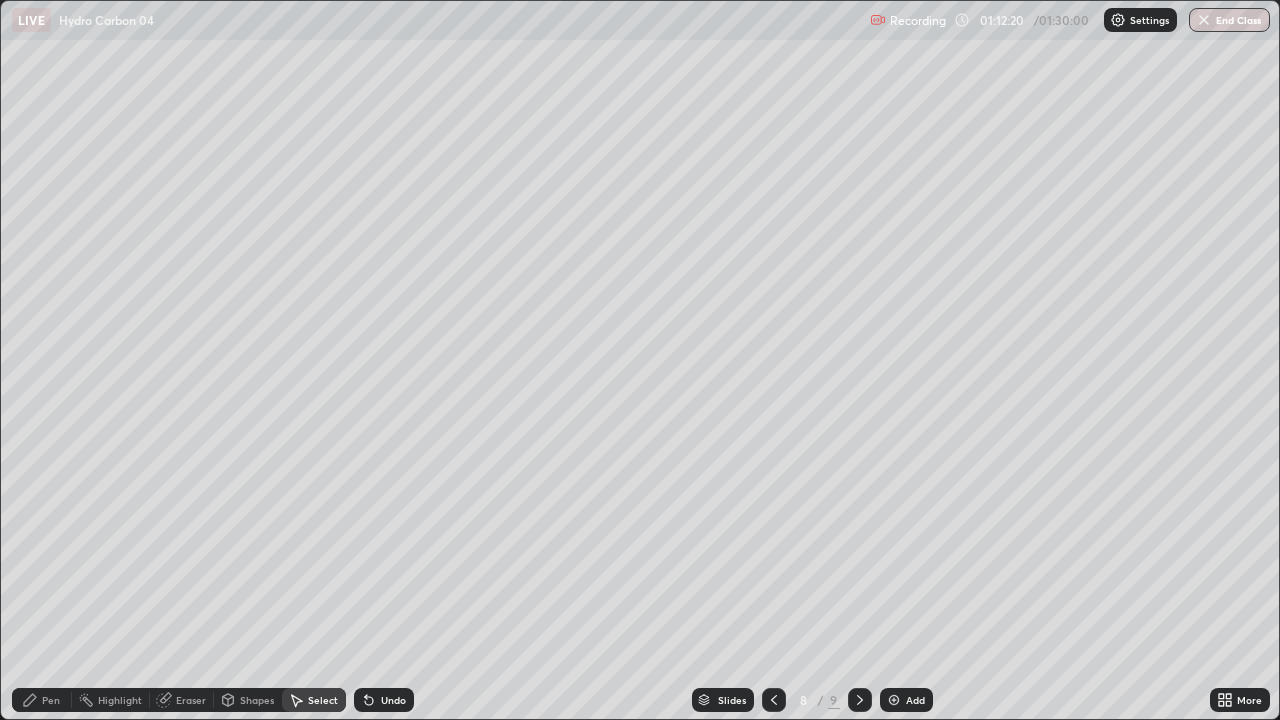 click on "Pen" at bounding box center [51, 700] 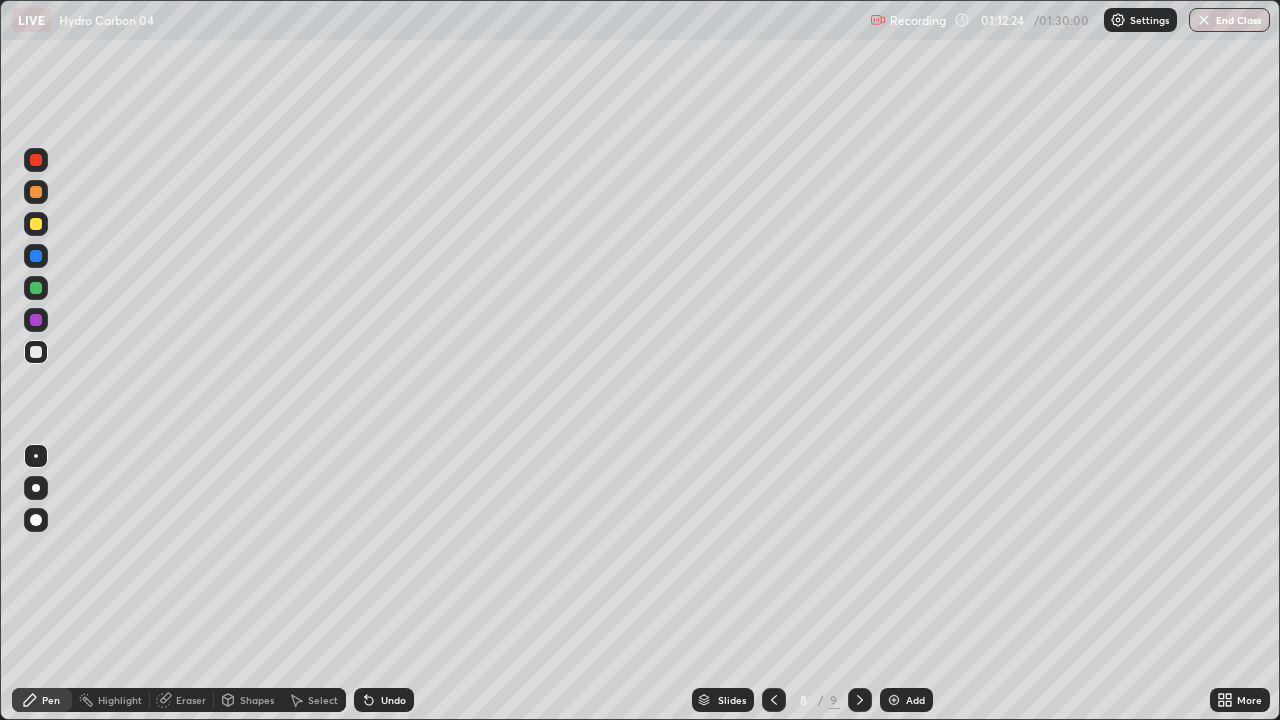 click on "Undo" at bounding box center [384, 700] 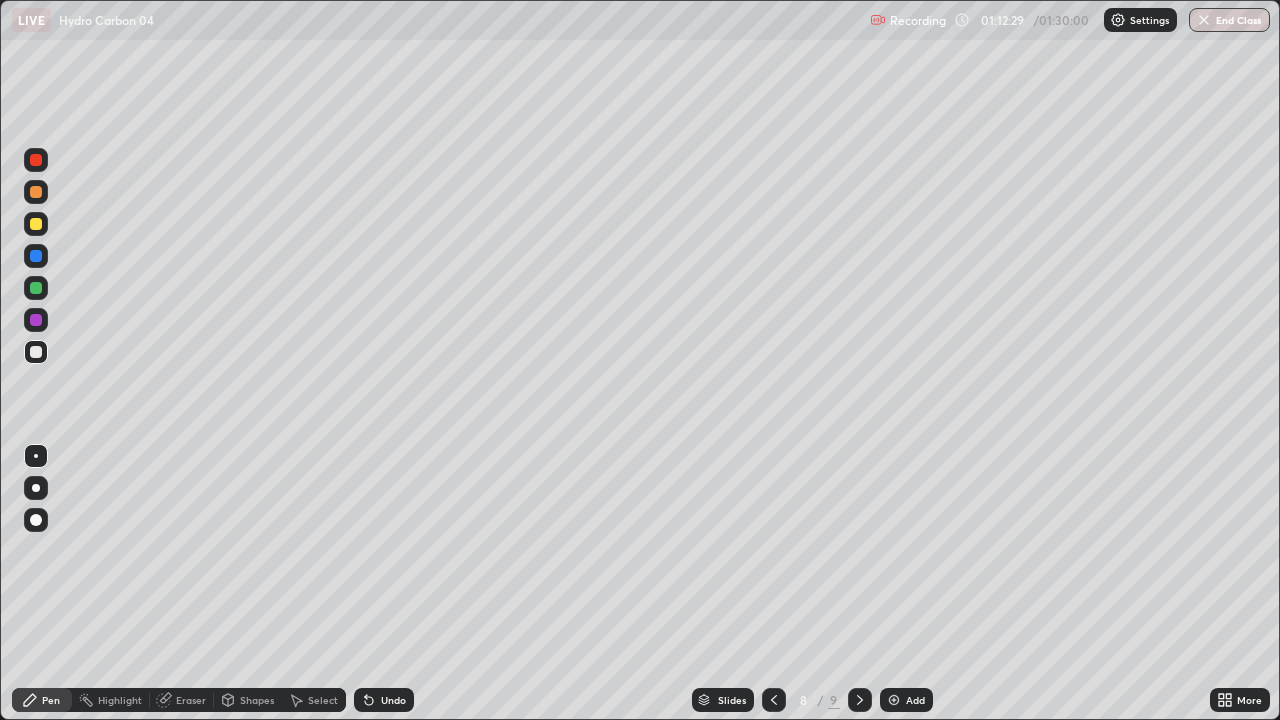 click on "Eraser" at bounding box center [191, 700] 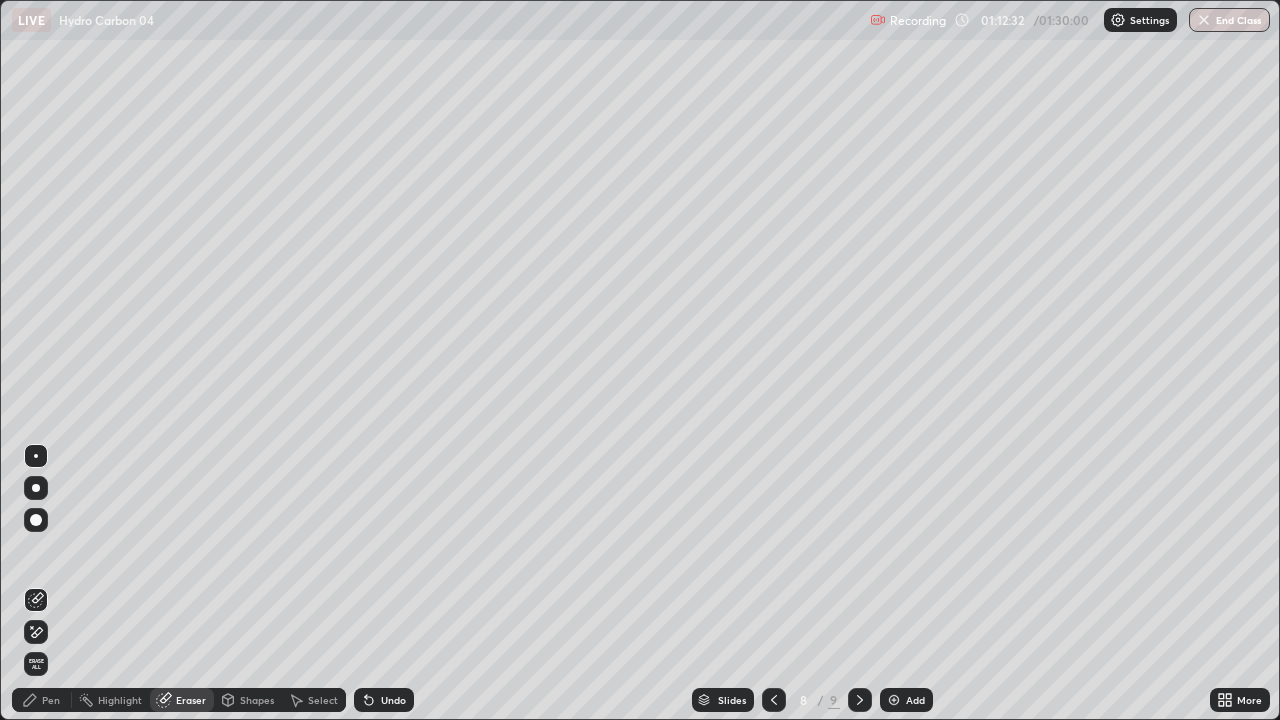 click on "Pen" at bounding box center [42, 700] 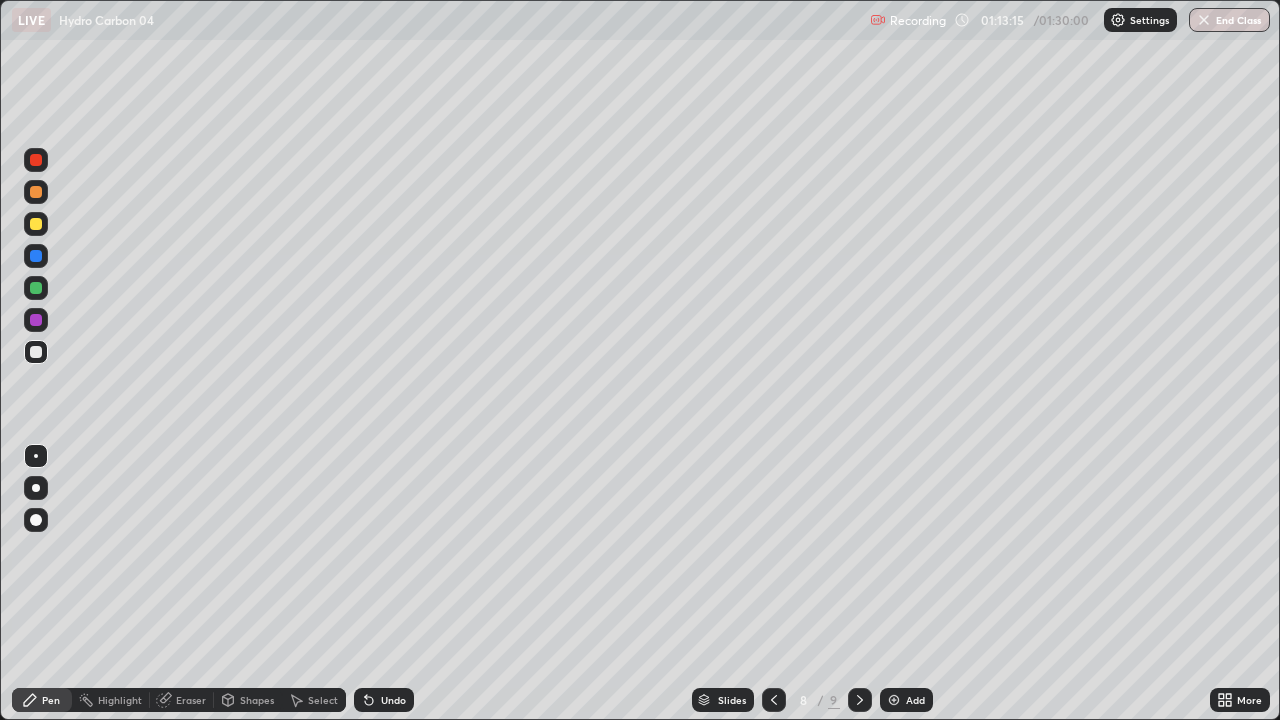 click 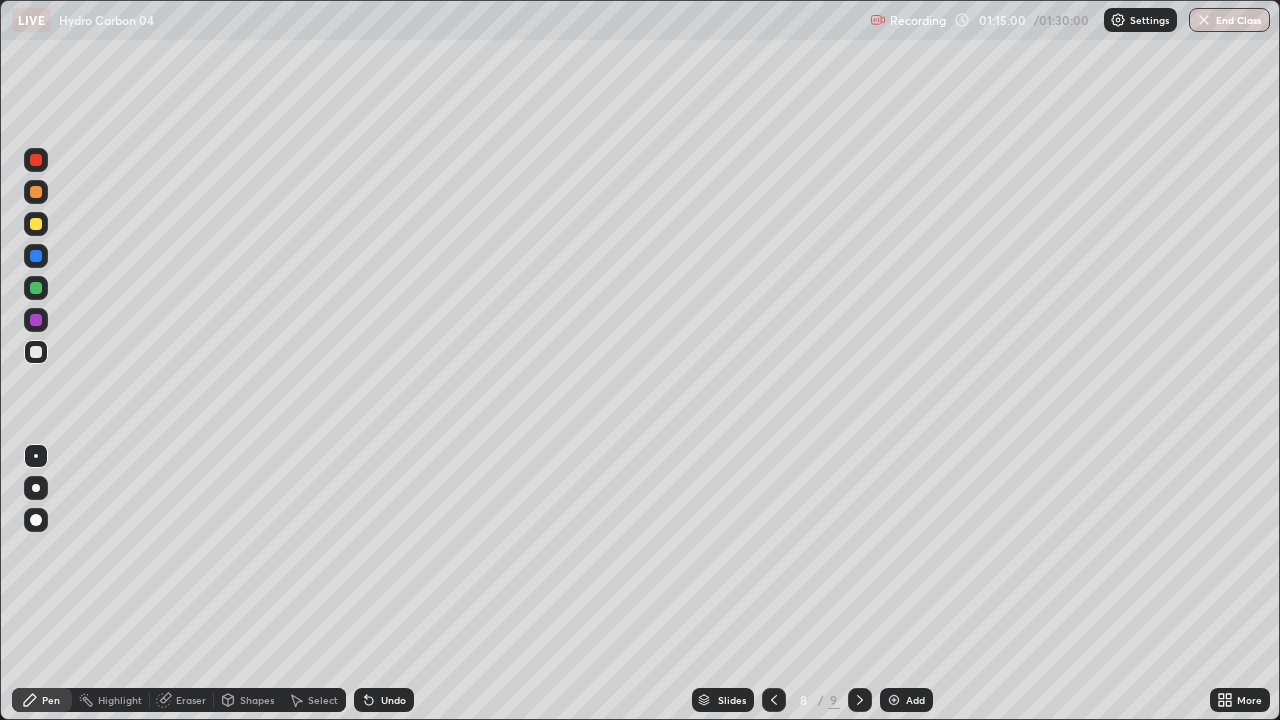 click at bounding box center [36, 160] 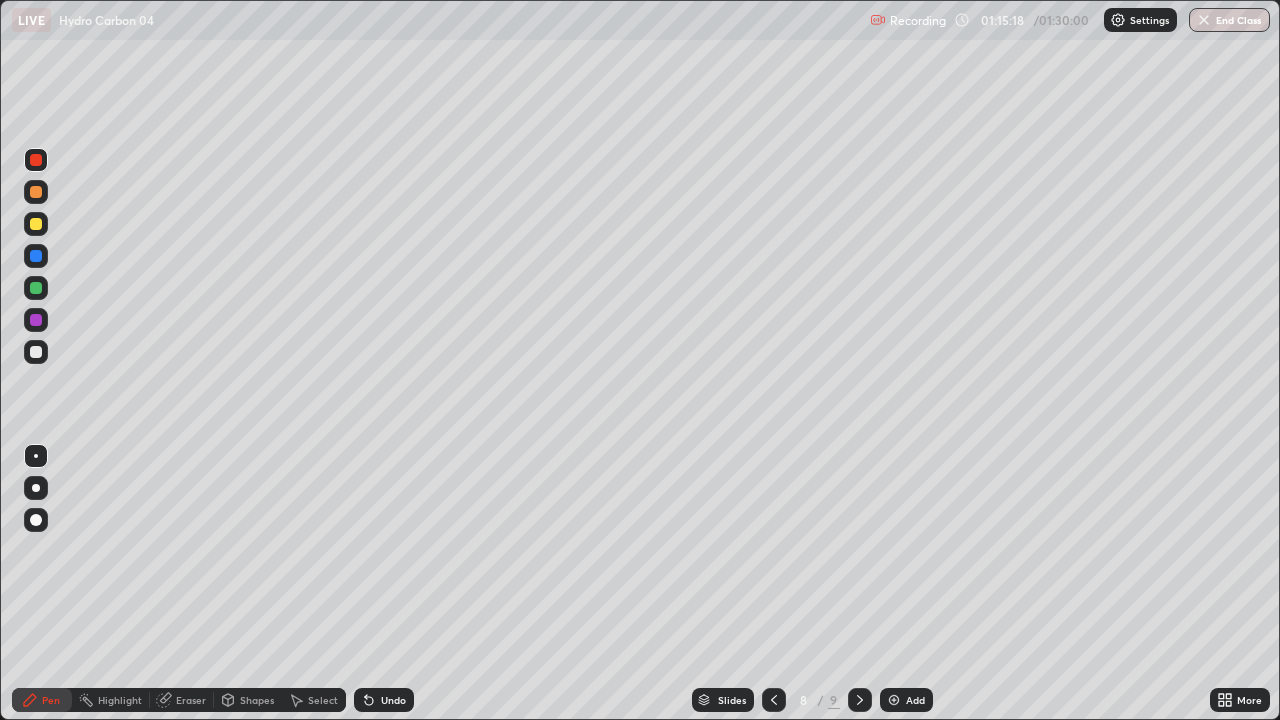 click at bounding box center (36, 352) 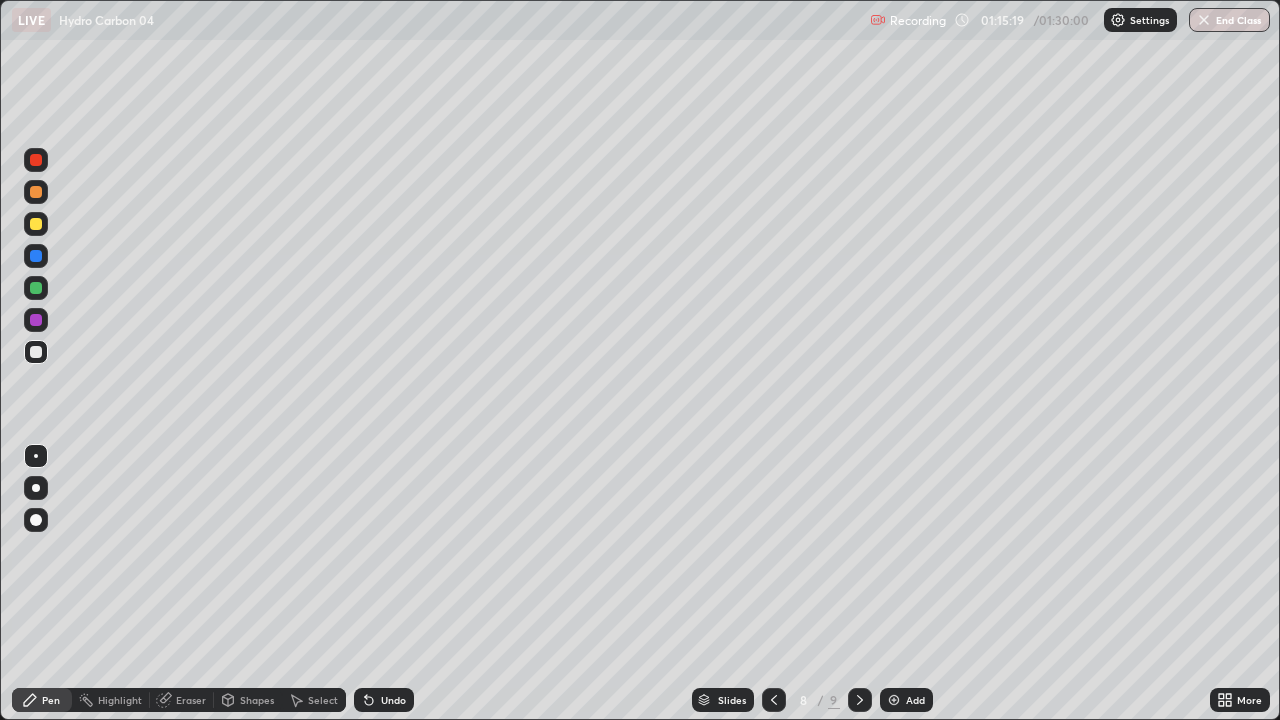 click on "Undo" at bounding box center [393, 700] 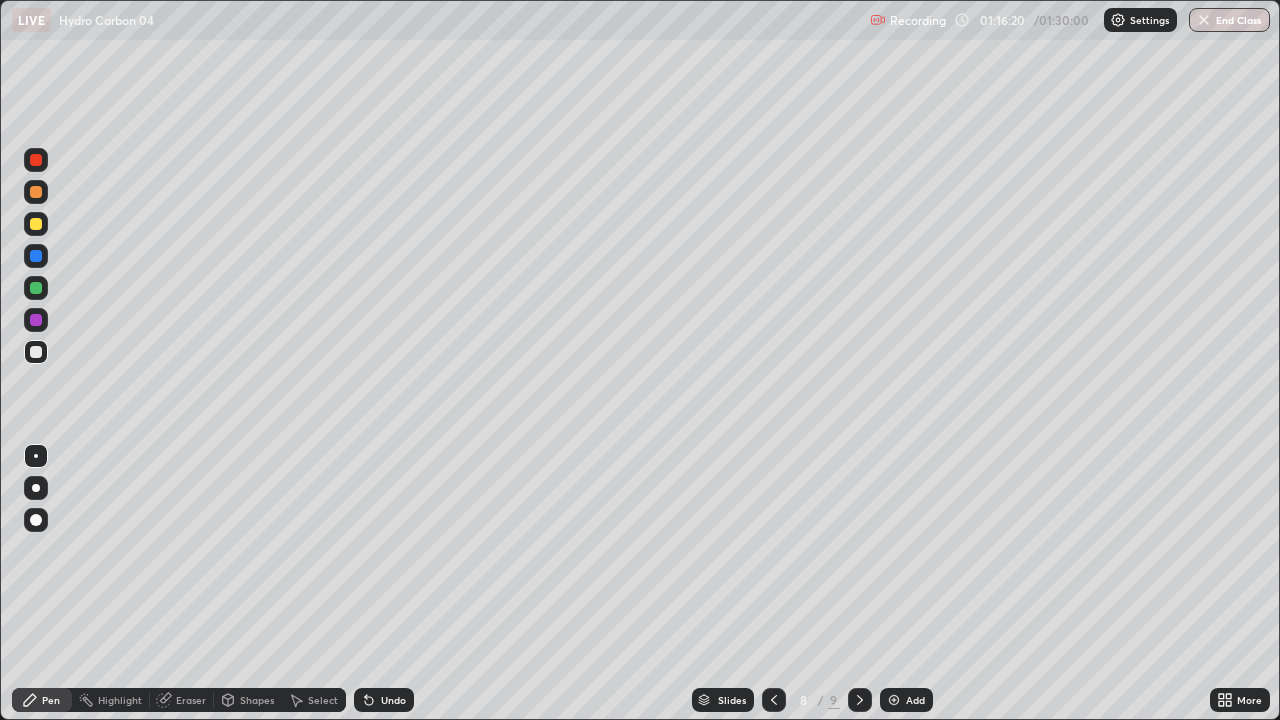 click on "Eraser" at bounding box center [191, 700] 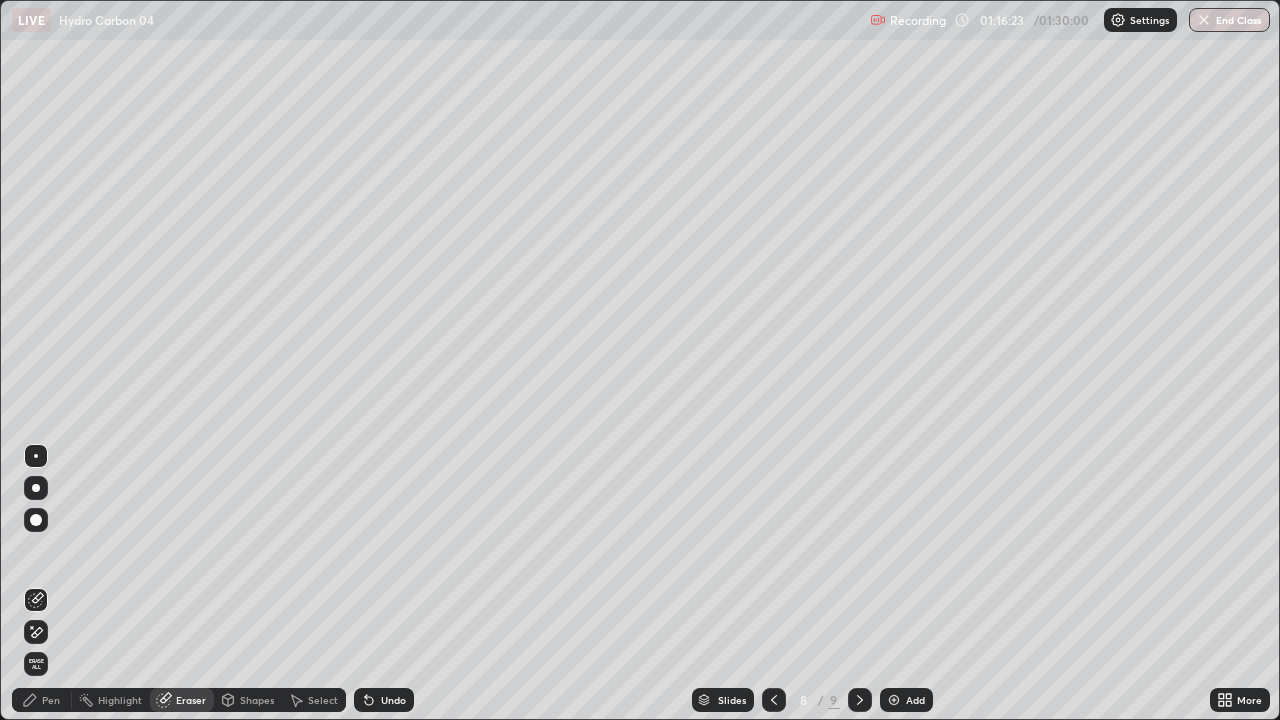click on "Pen" at bounding box center (42, 700) 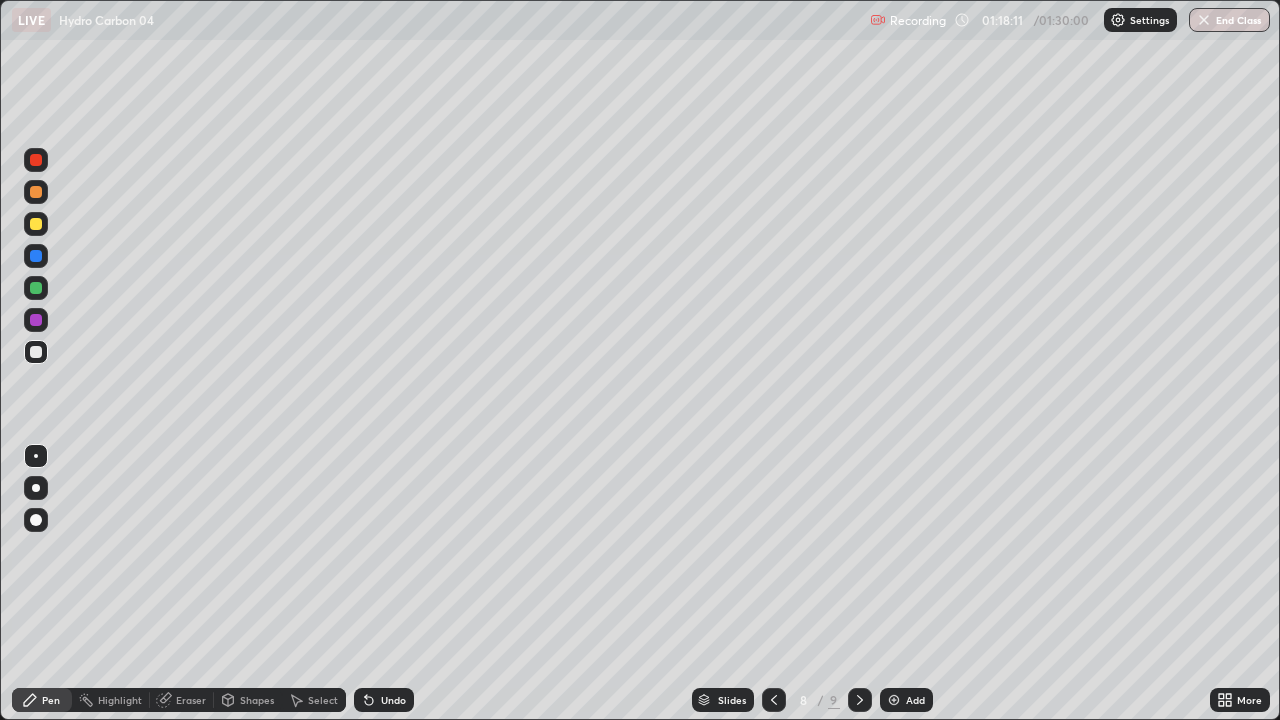click at bounding box center [774, 700] 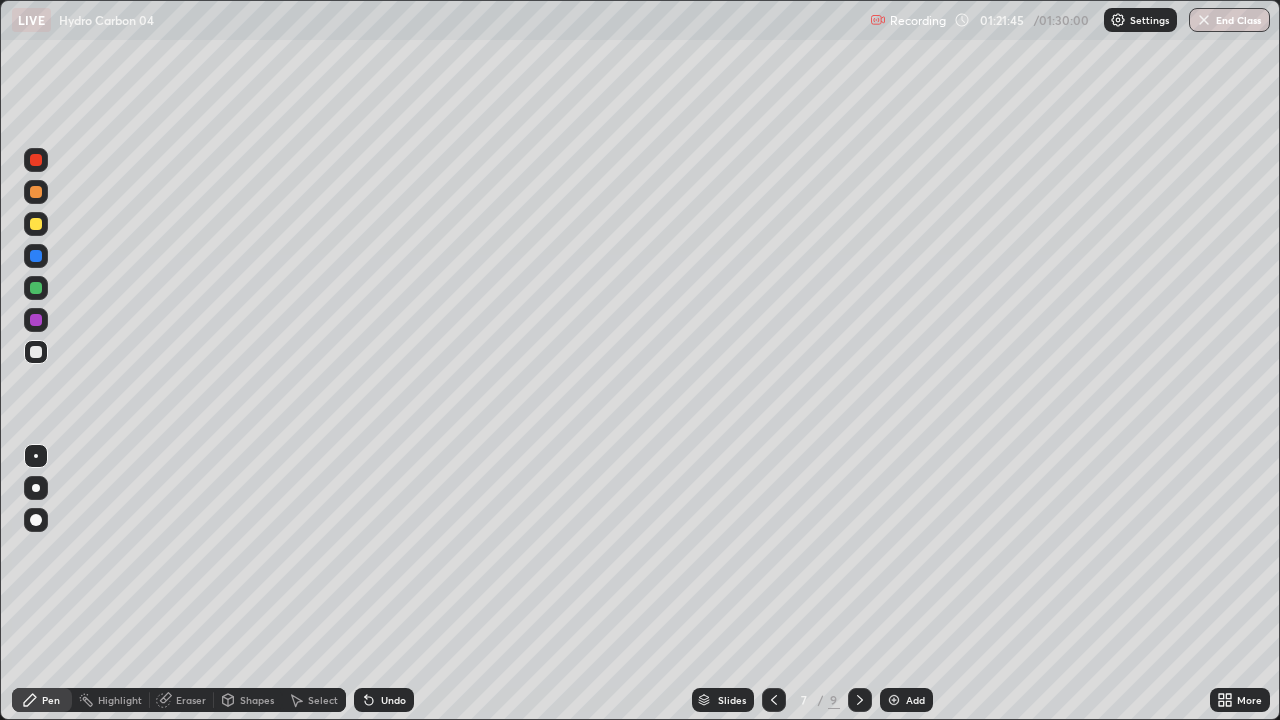 click at bounding box center (860, 700) 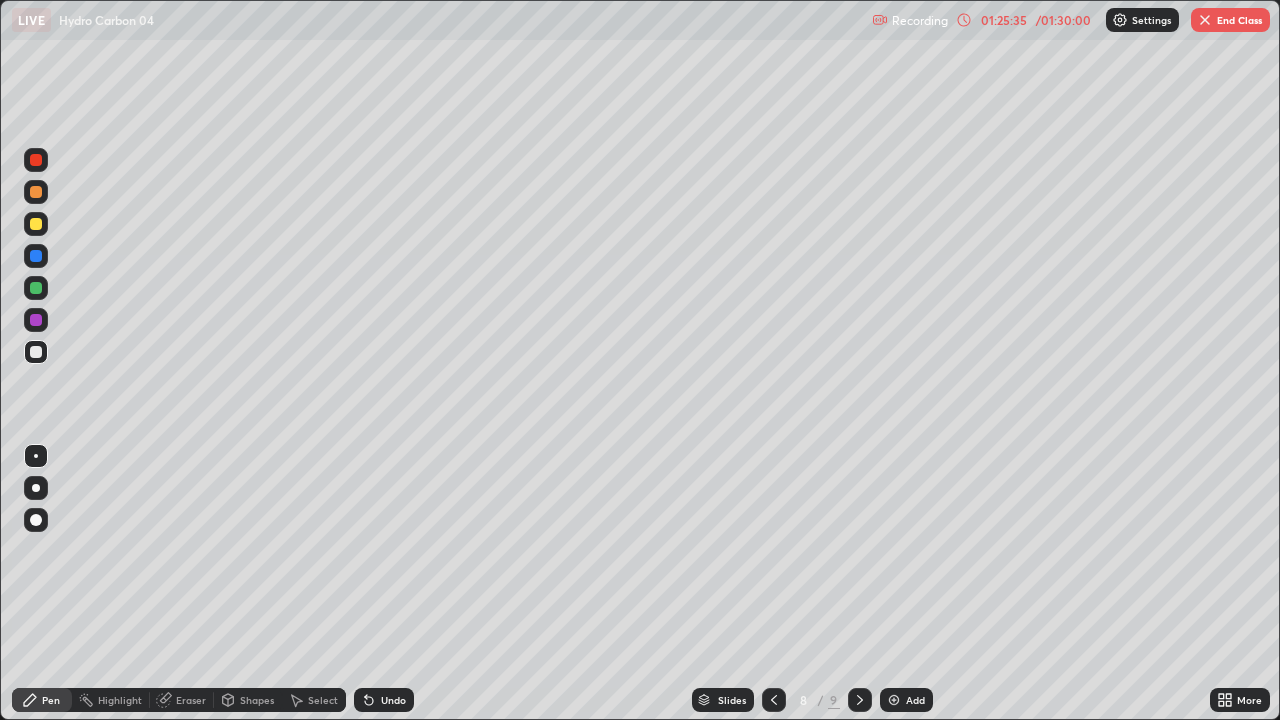 click at bounding box center (860, 700) 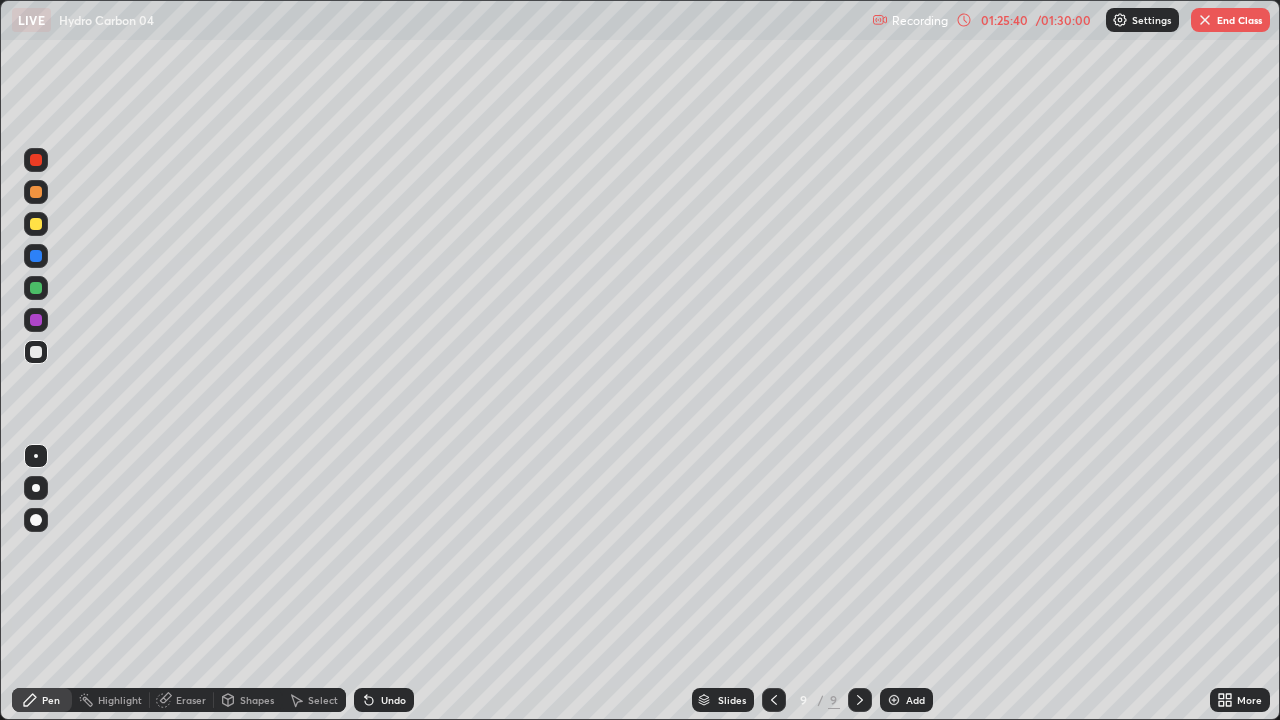 click at bounding box center [774, 700] 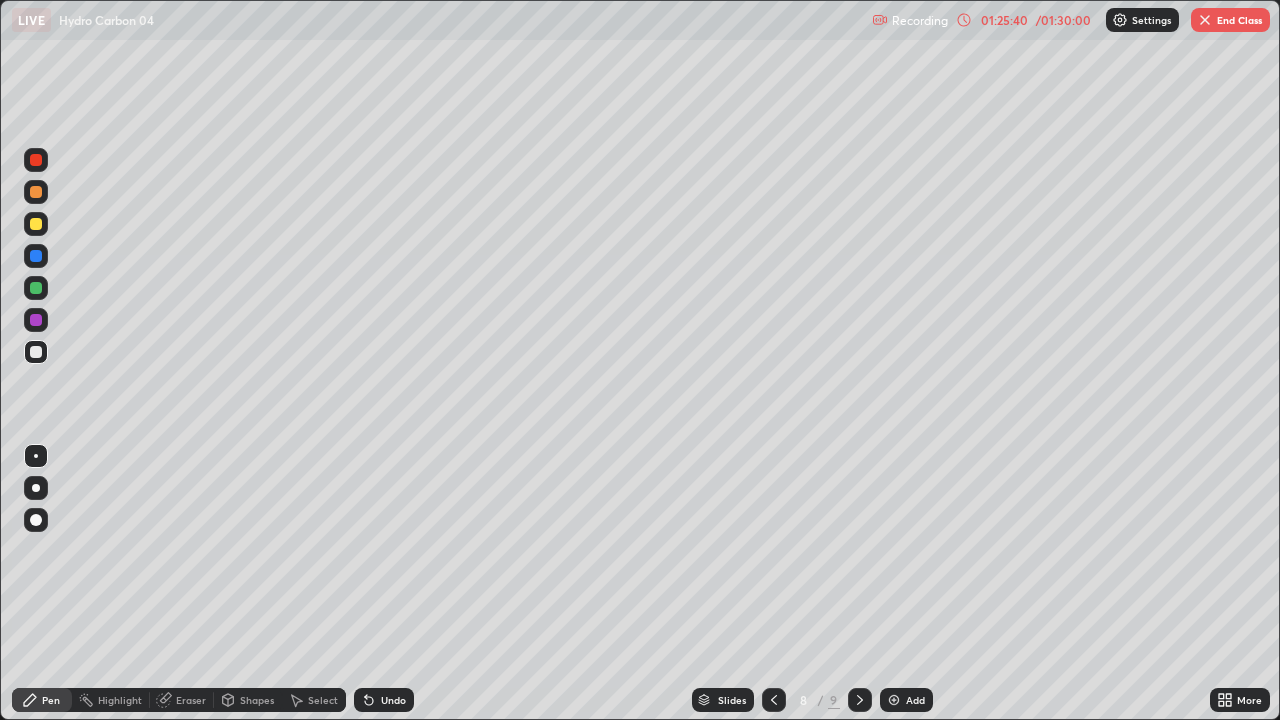 click 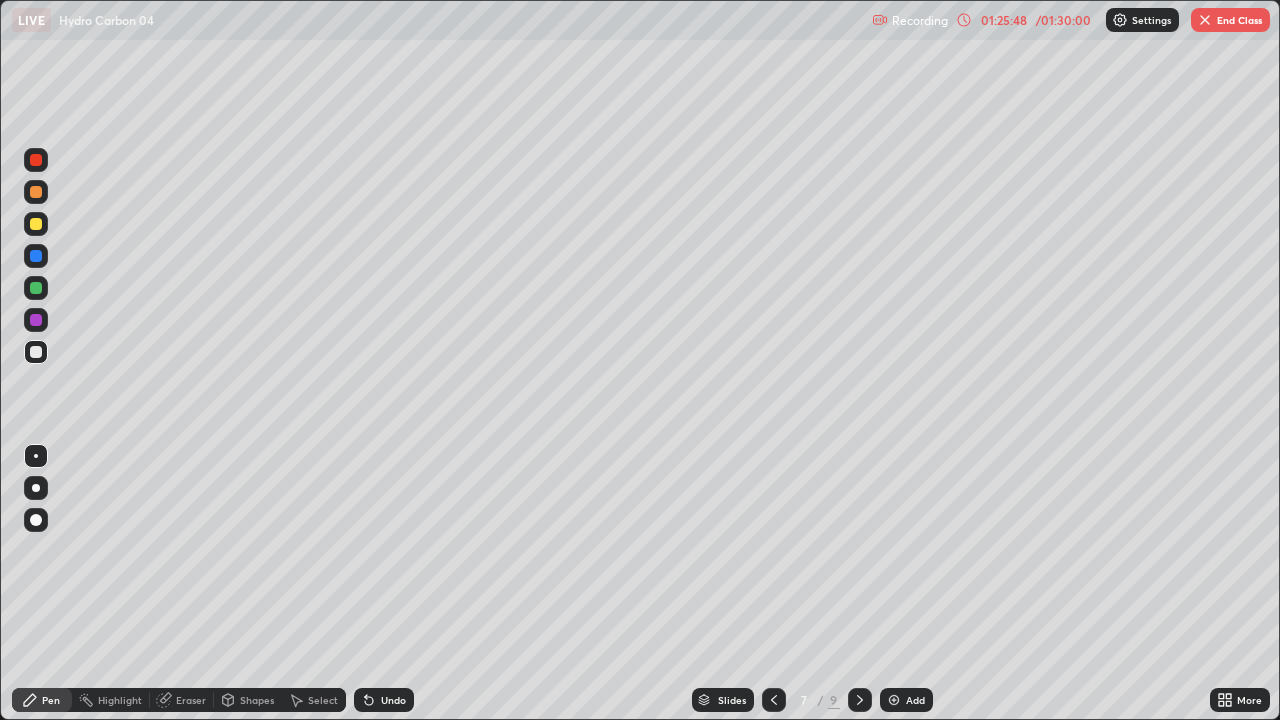 click 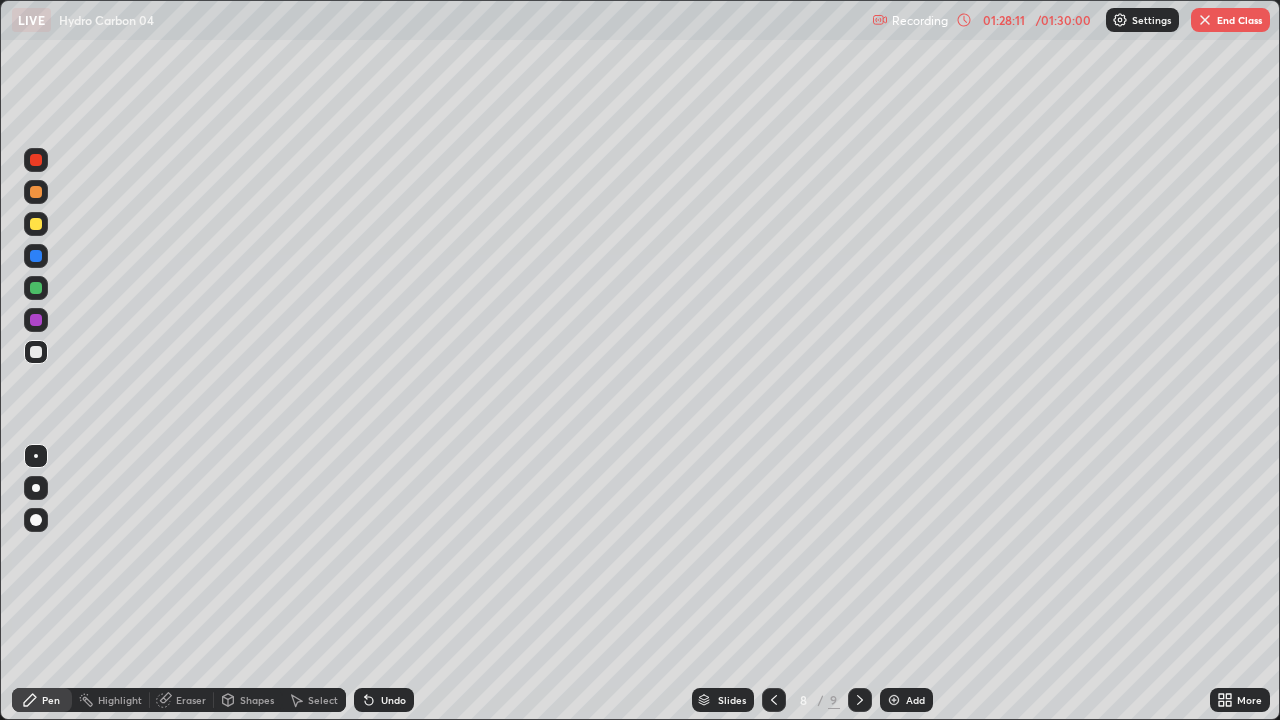 click on "End Class" at bounding box center (1230, 20) 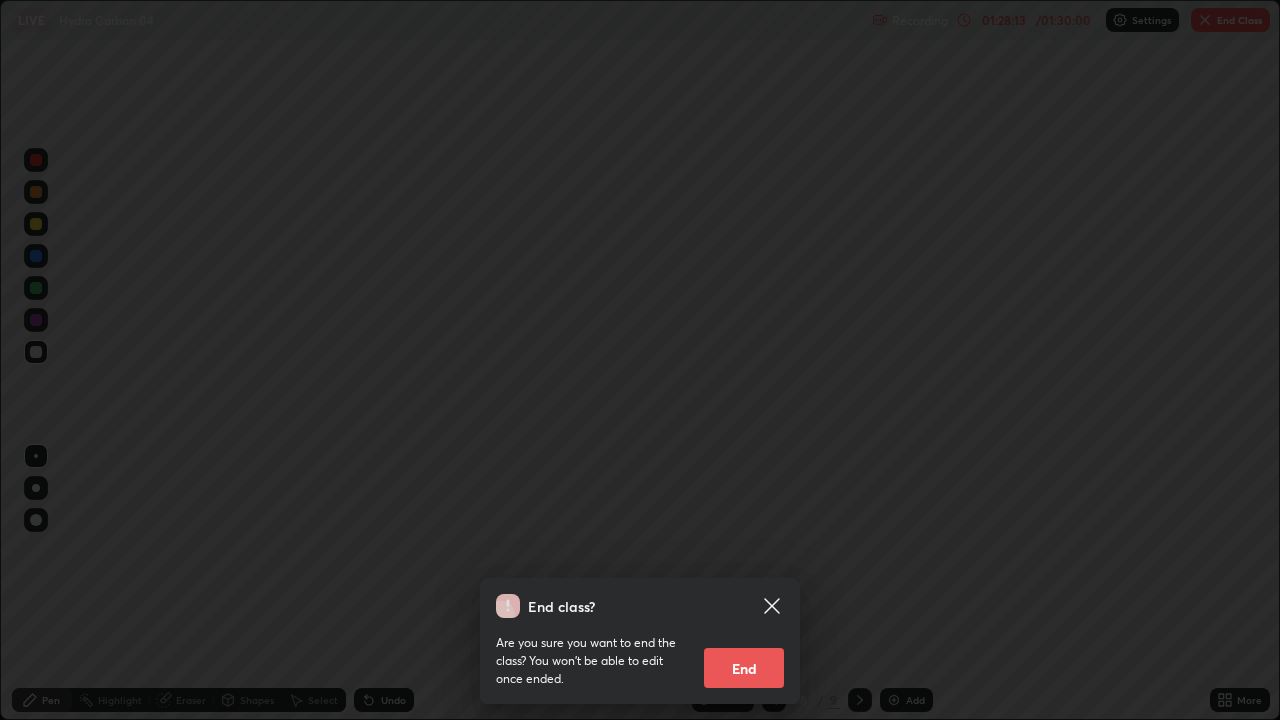 click on "End" at bounding box center (744, 668) 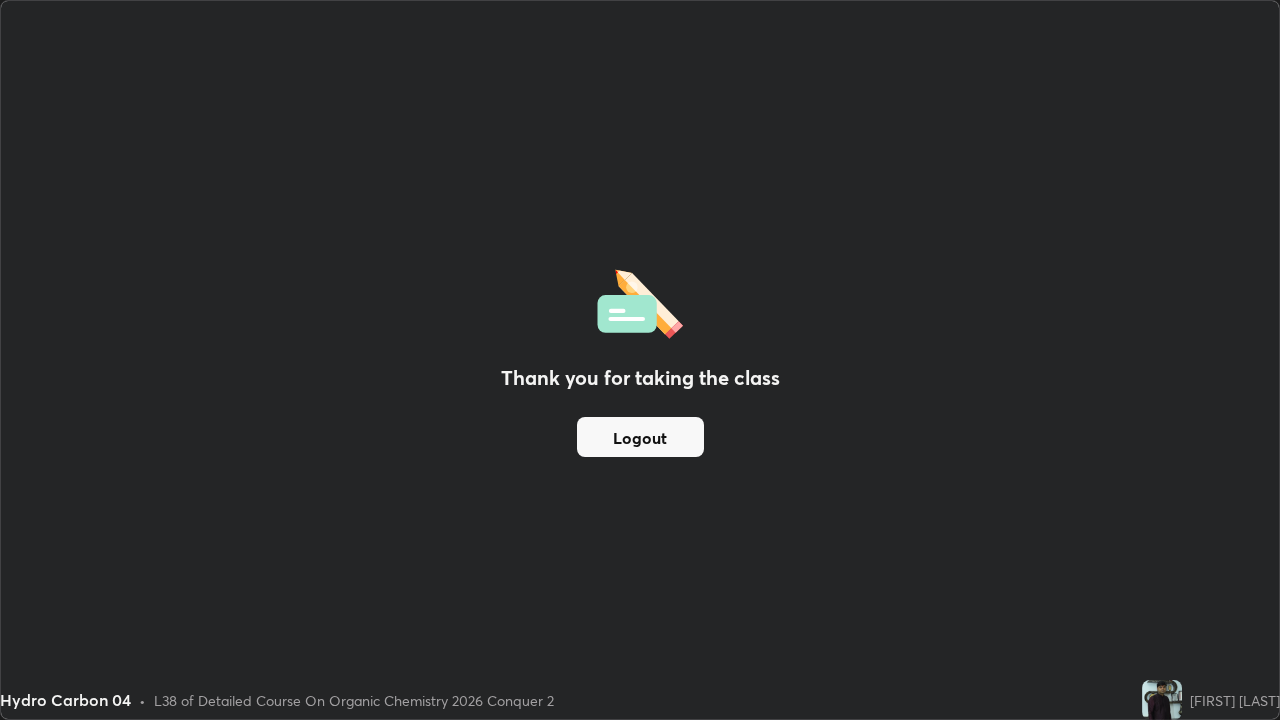 click on "Logout" at bounding box center [640, 437] 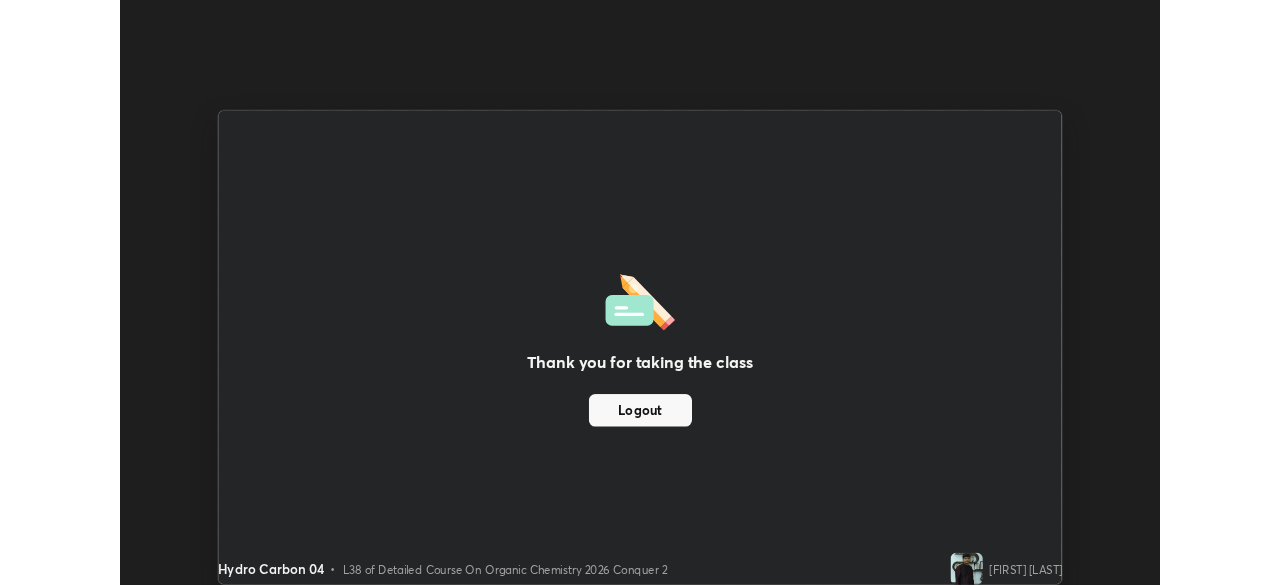 scroll, scrollTop: 585, scrollLeft: 1280, axis: both 